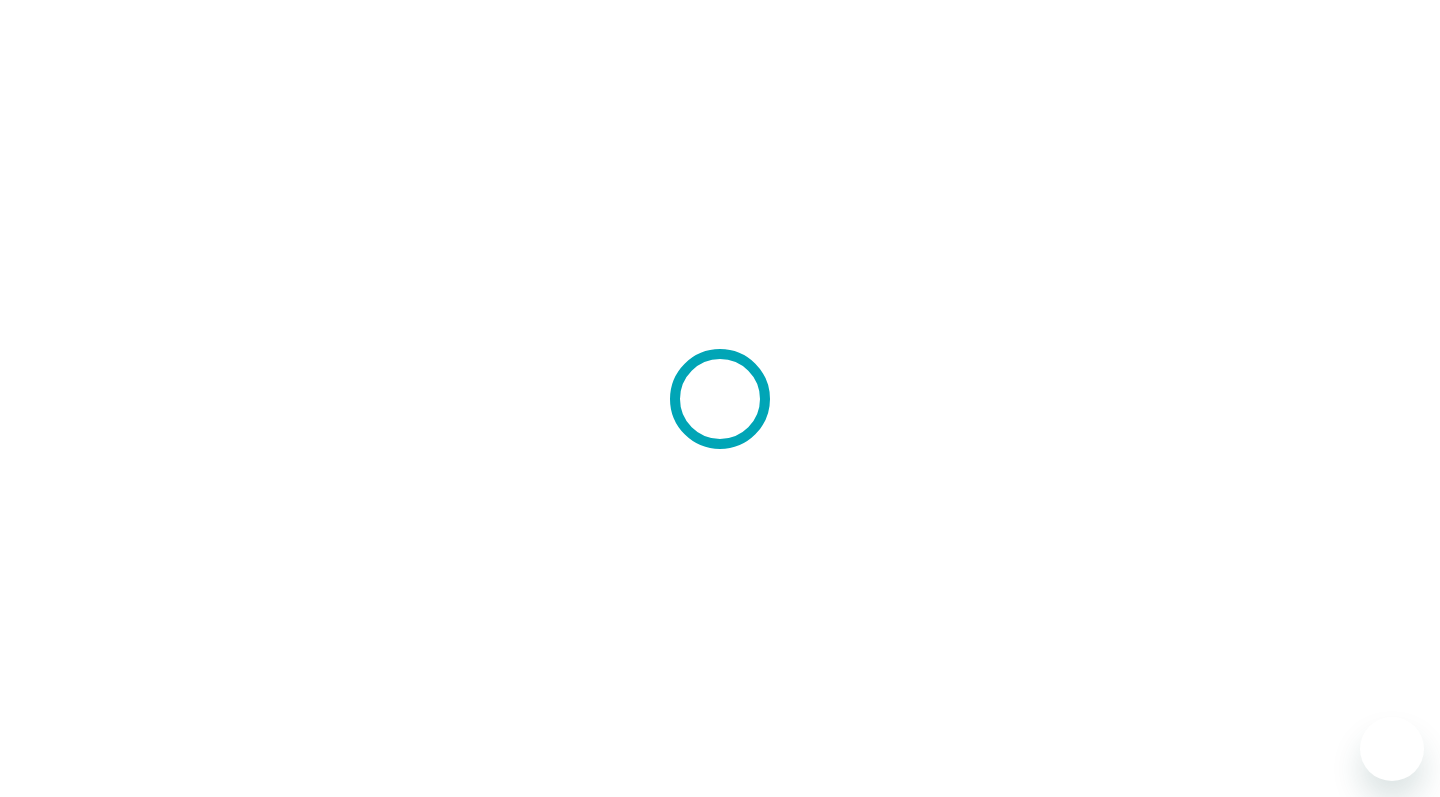 scroll, scrollTop: 0, scrollLeft: 0, axis: both 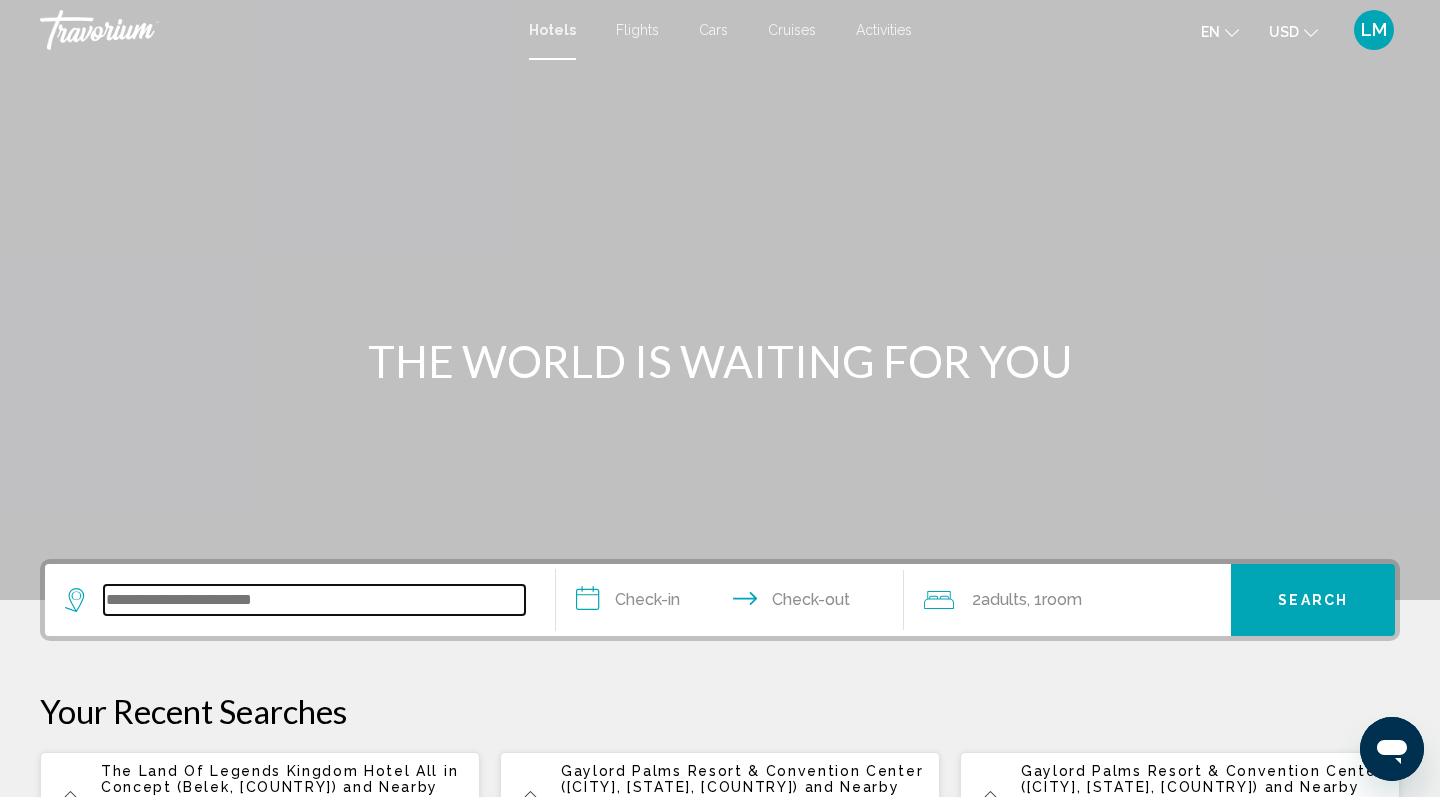 click at bounding box center (314, 600) 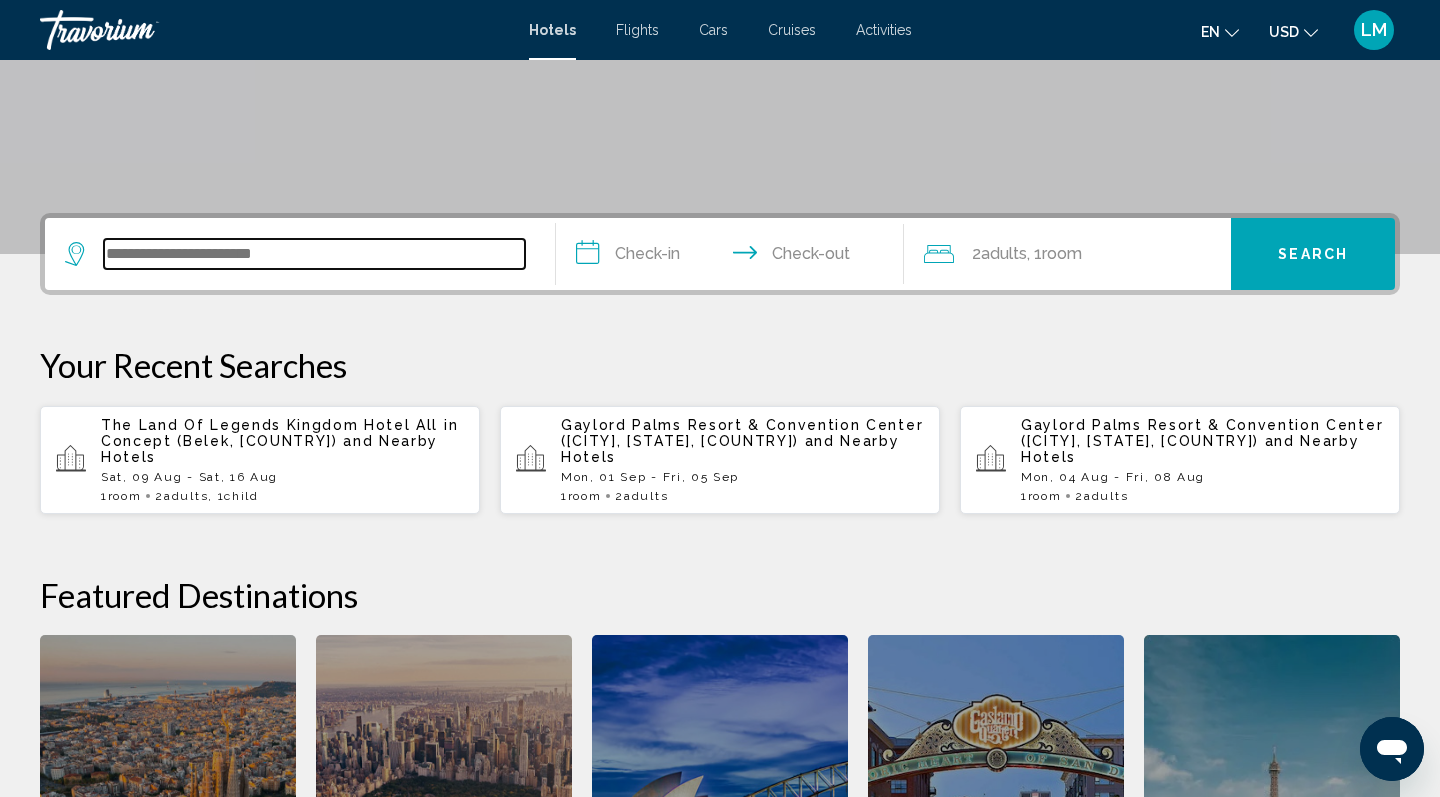 scroll, scrollTop: 338, scrollLeft: 0, axis: vertical 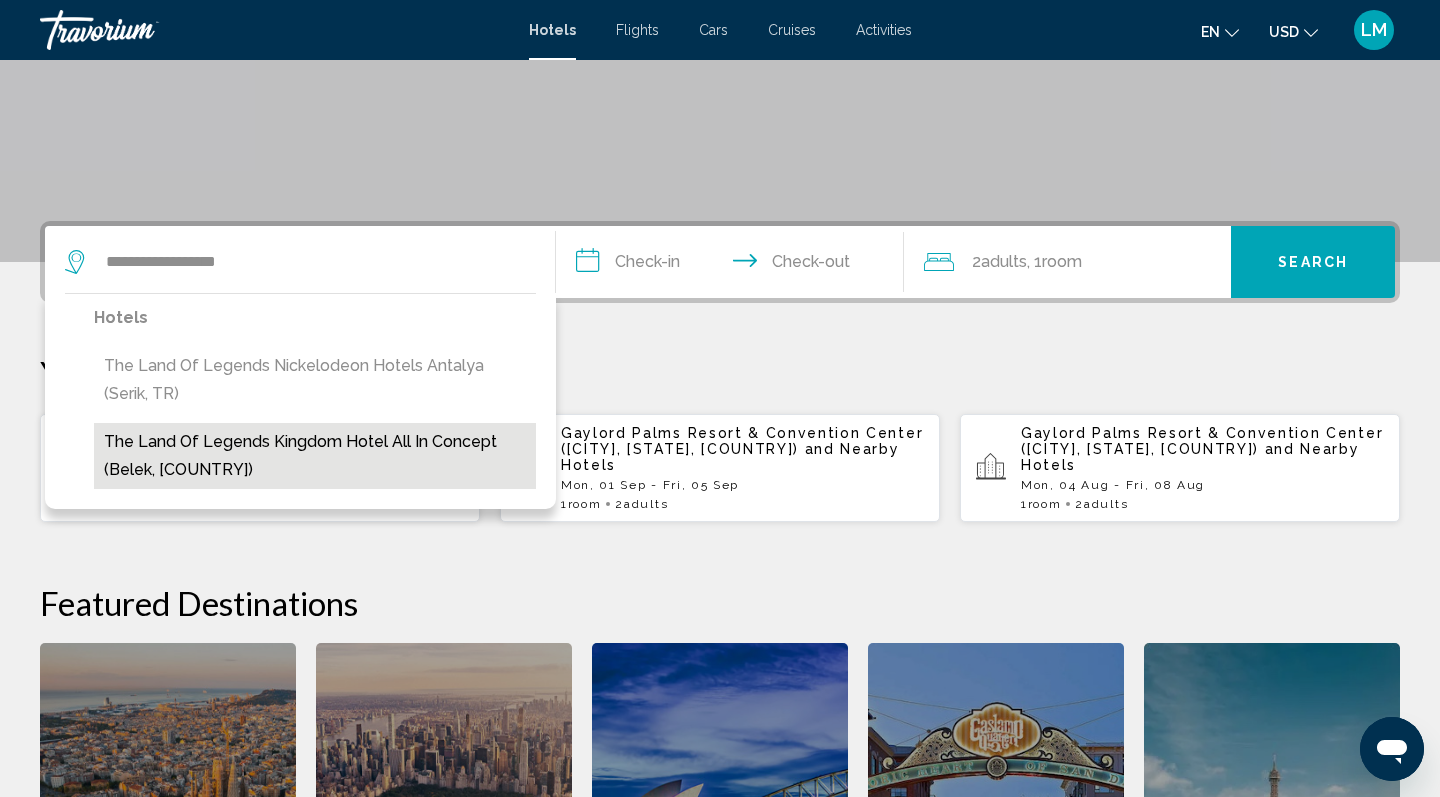 click on "The Land Of Legends Kingdom Hotel All in Concept (Belek, [COUNTRY])" at bounding box center [315, 456] 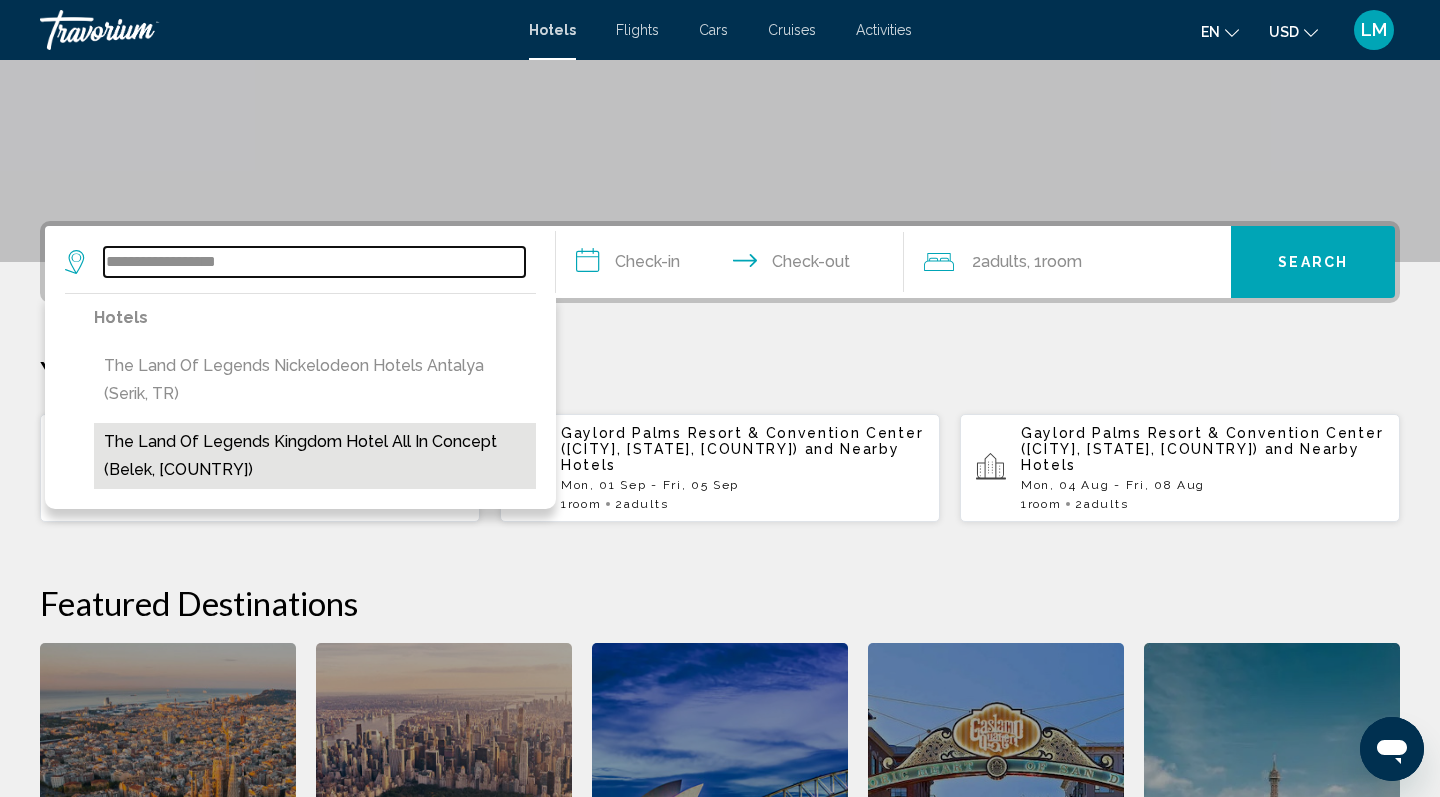 type on "**********" 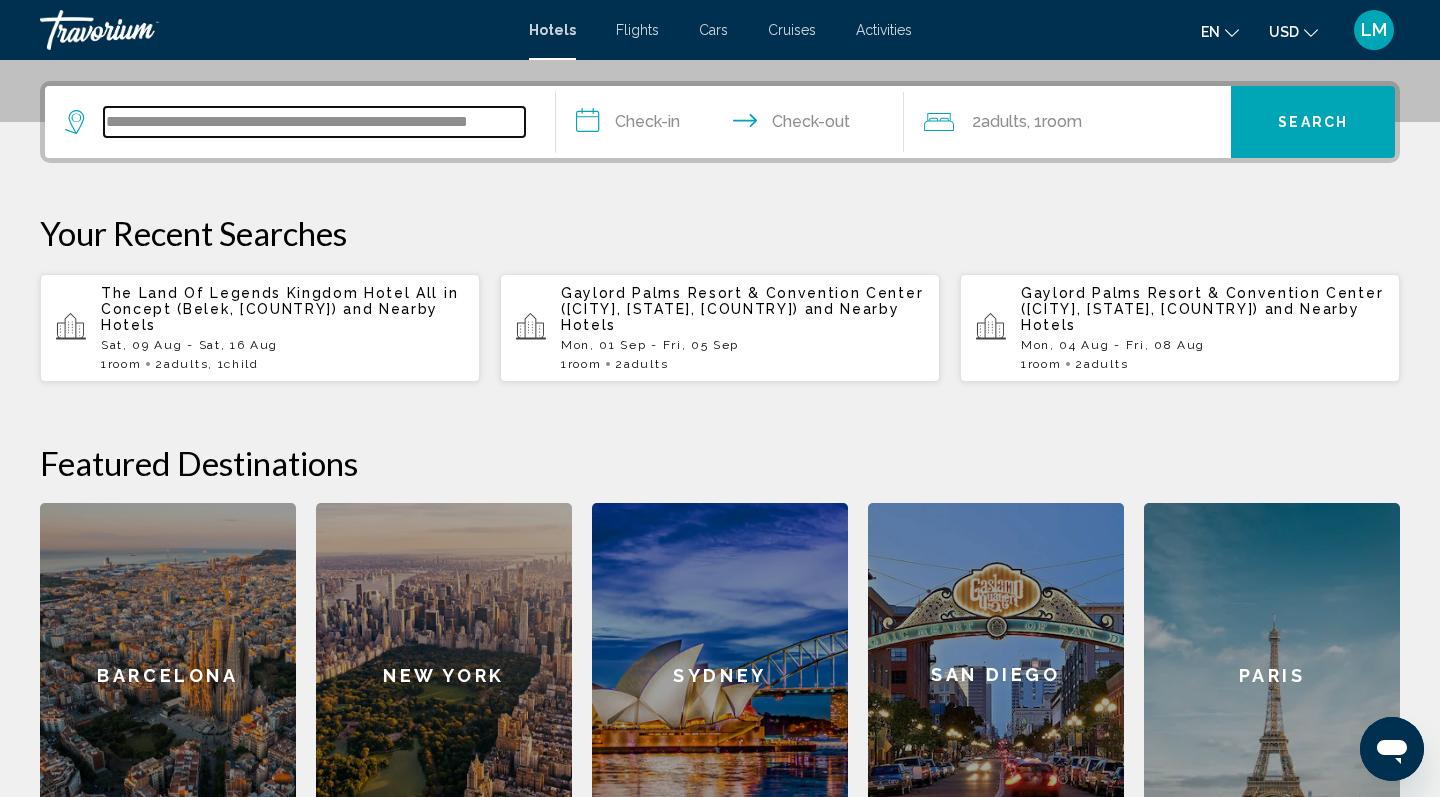scroll, scrollTop: 494, scrollLeft: 0, axis: vertical 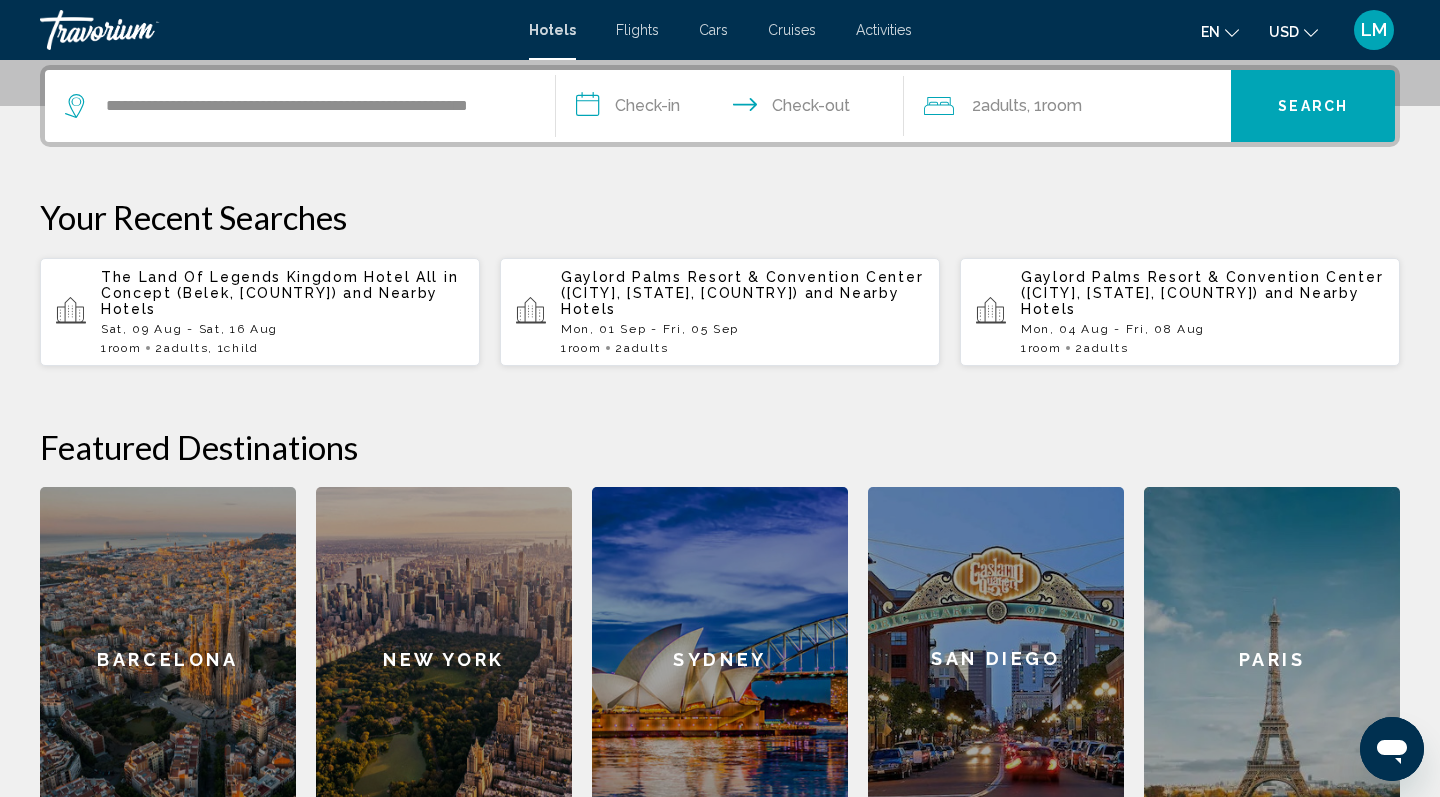 click on "**********" at bounding box center (734, 109) 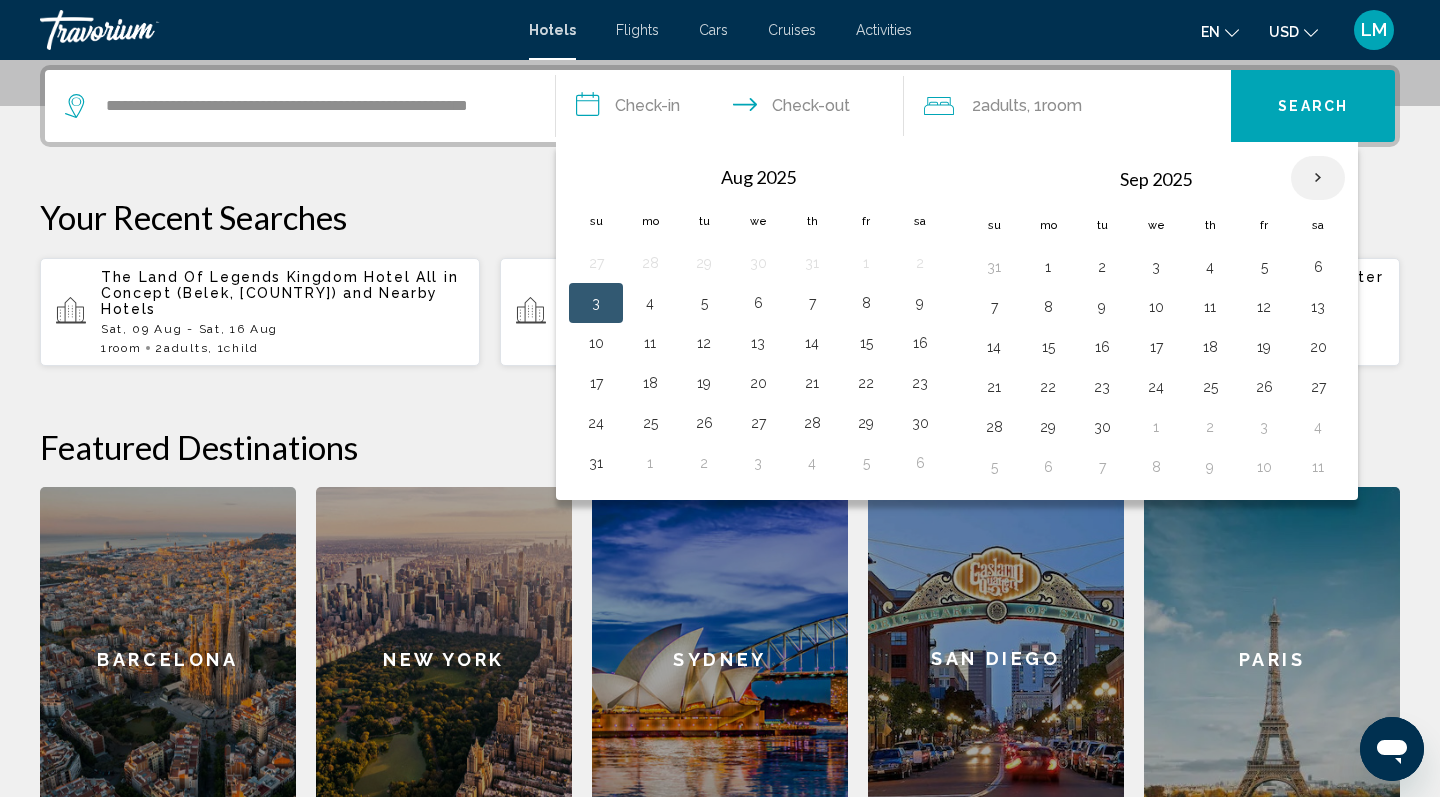 click at bounding box center [1318, 178] 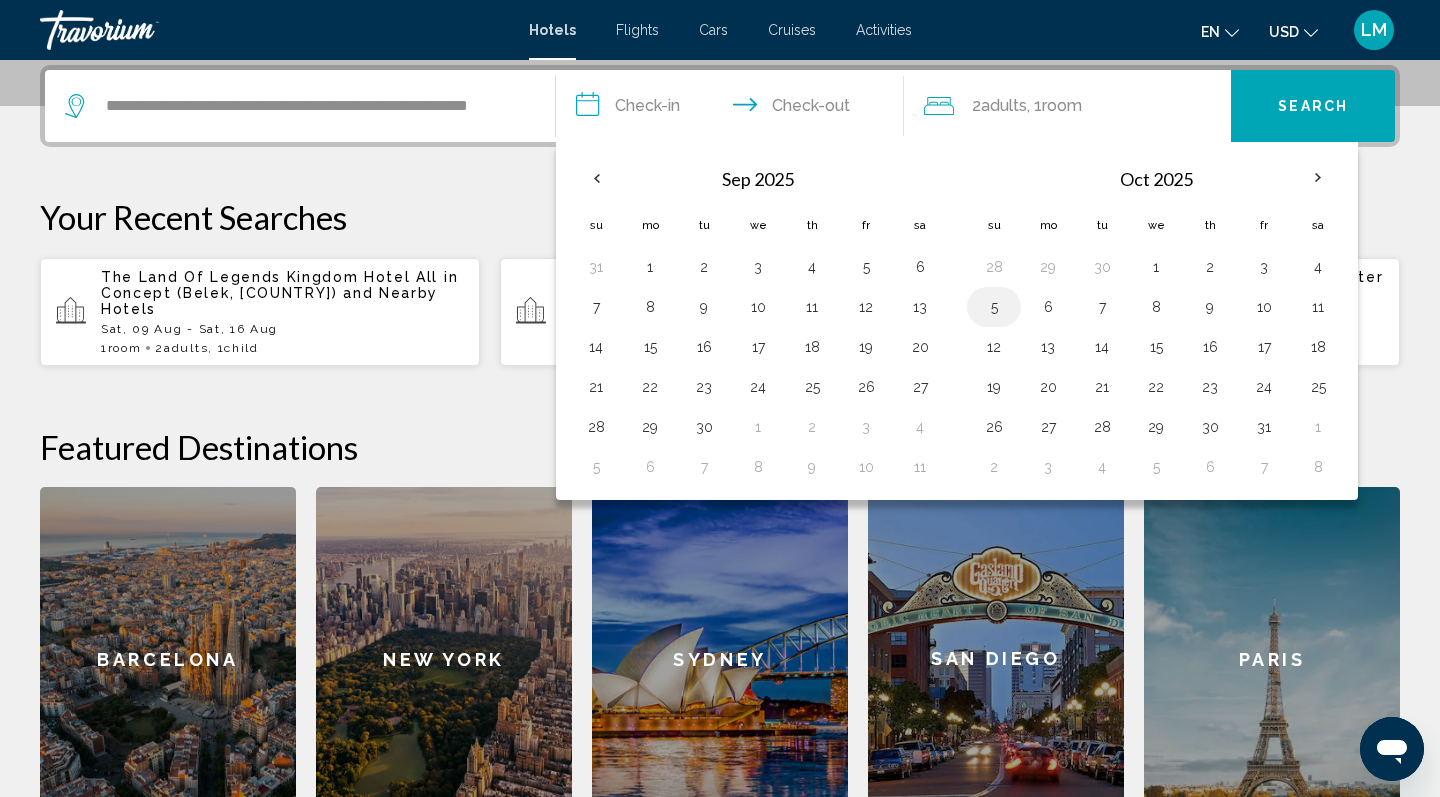 click on "5" at bounding box center (994, 307) 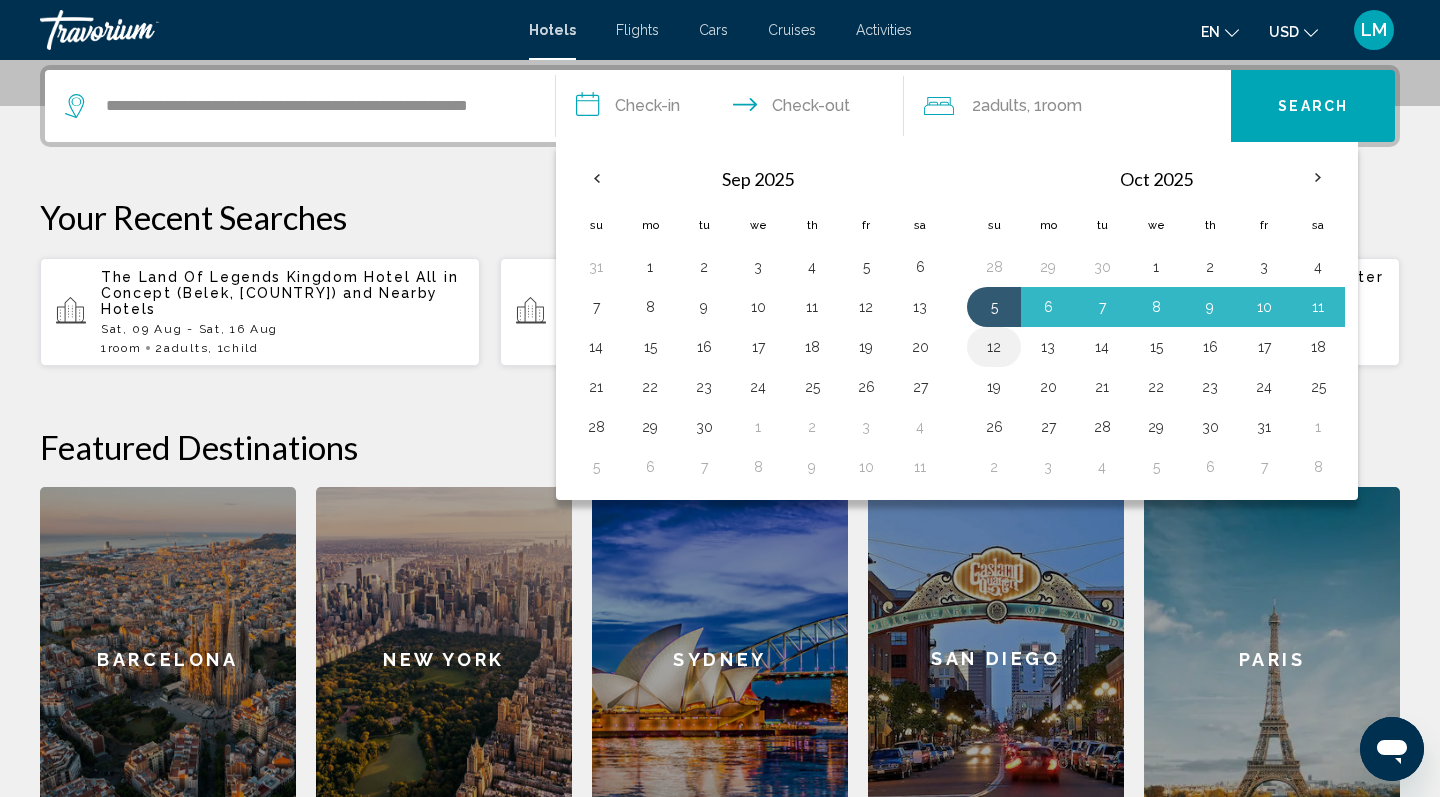 click on "12" at bounding box center (994, 347) 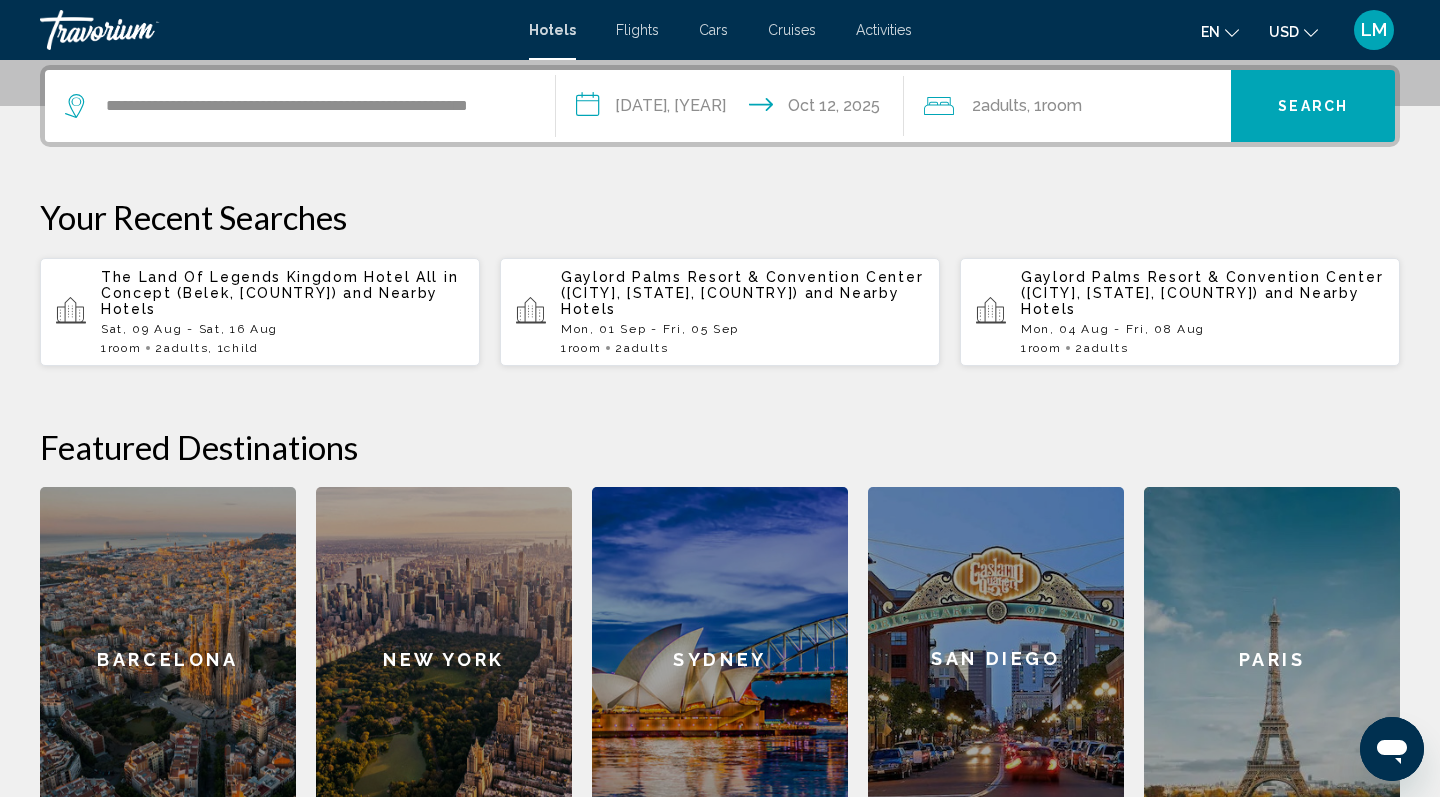 click on "2  Adult Adults , 1  Room rooms" 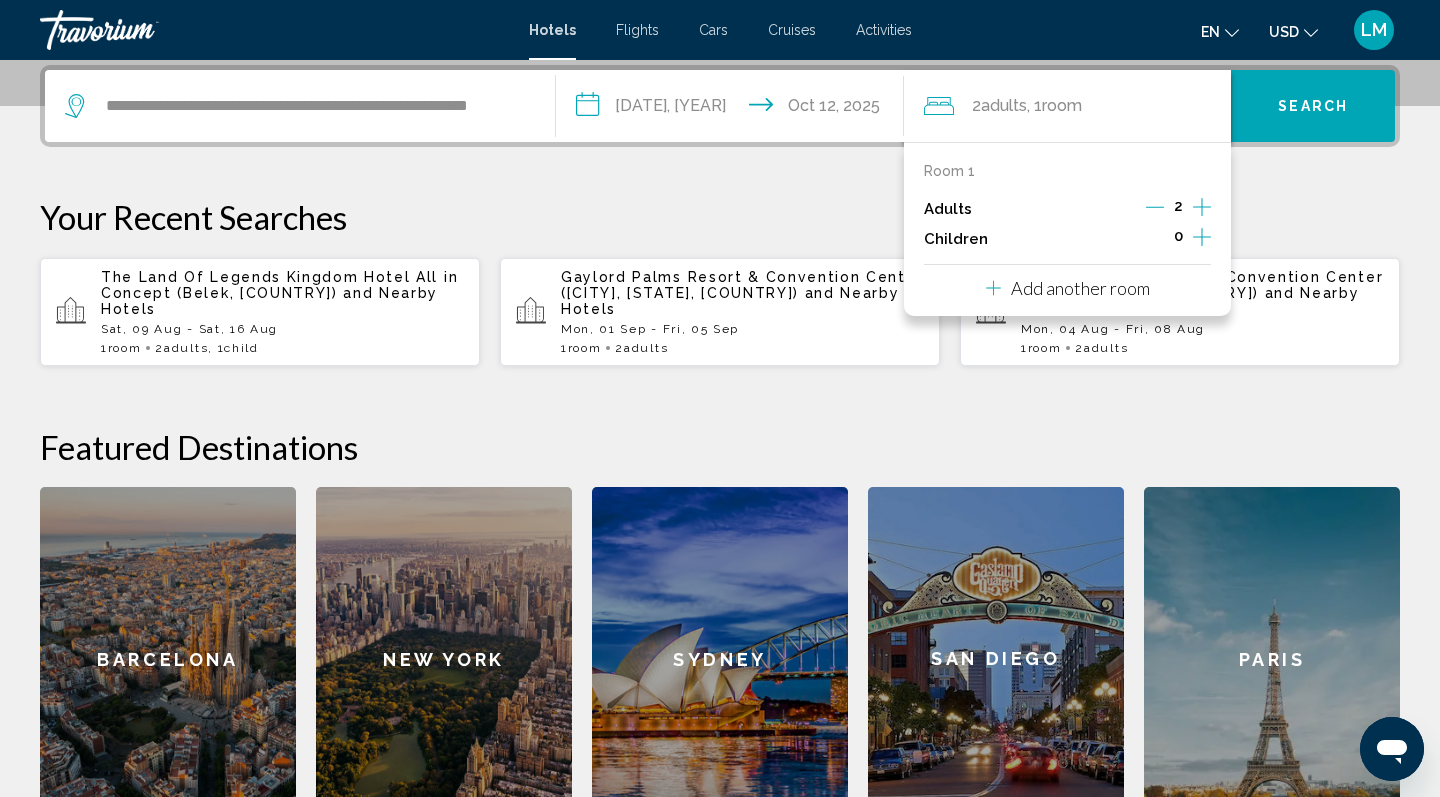 click on ", 1  Room rooms" 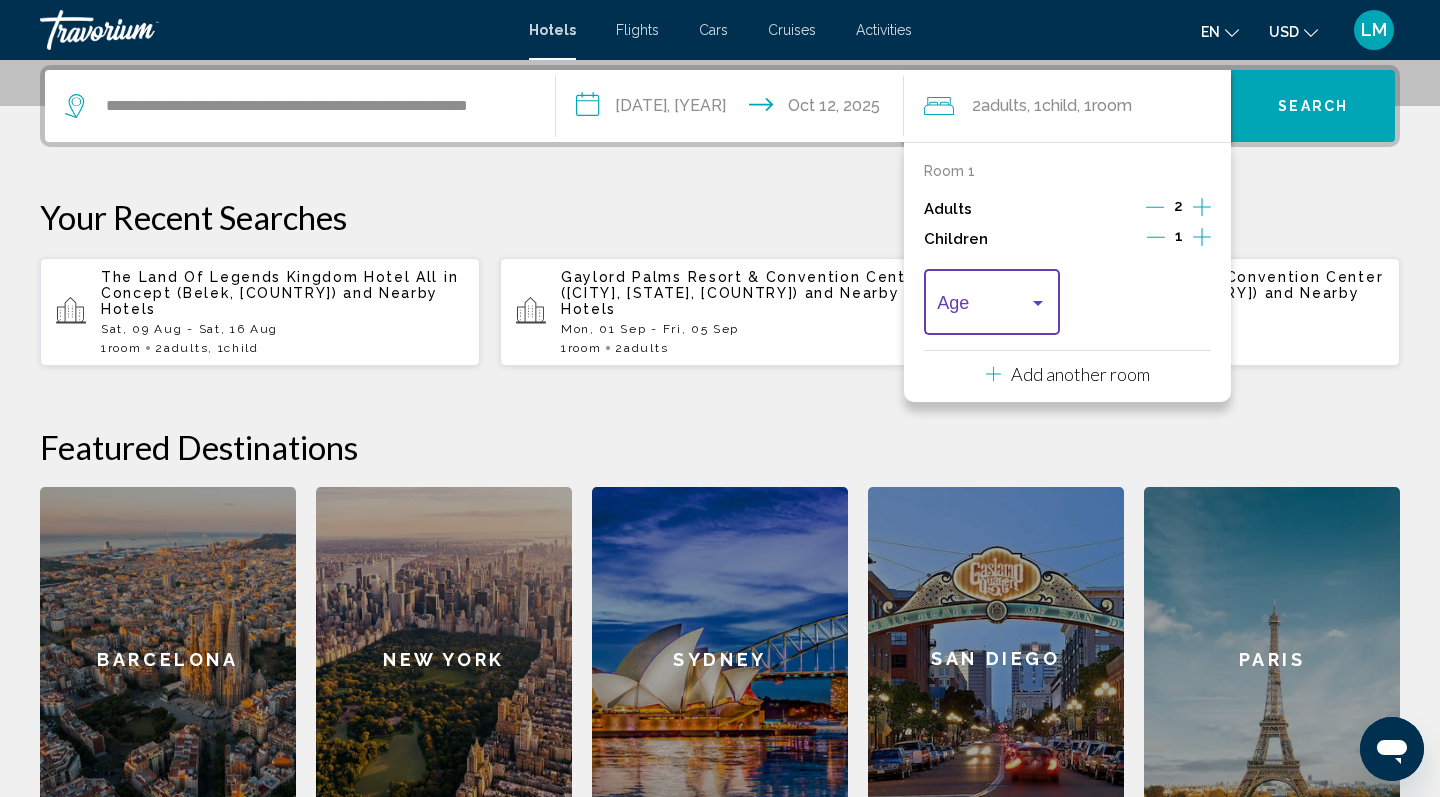 click at bounding box center (1038, 303) 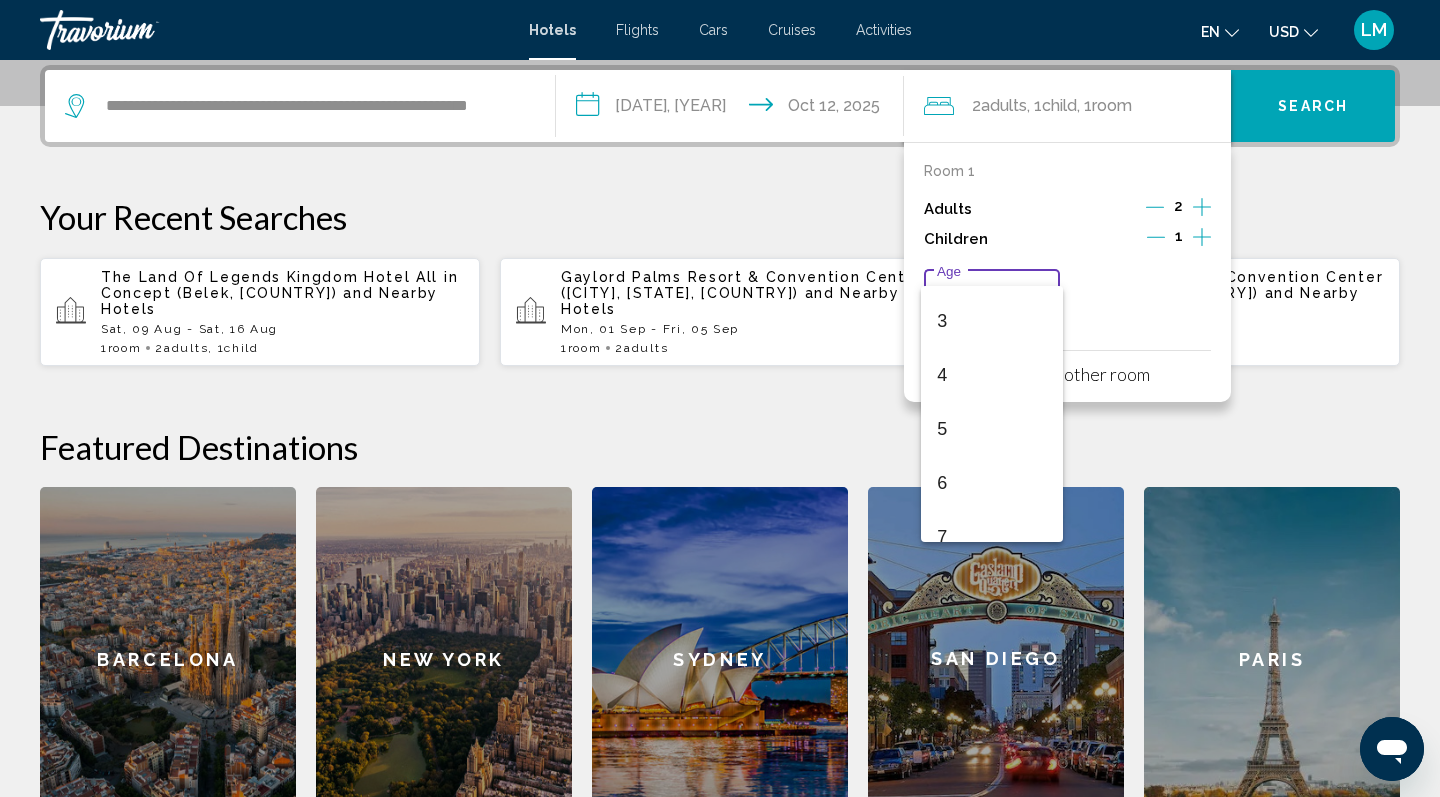 scroll, scrollTop: 160, scrollLeft: 0, axis: vertical 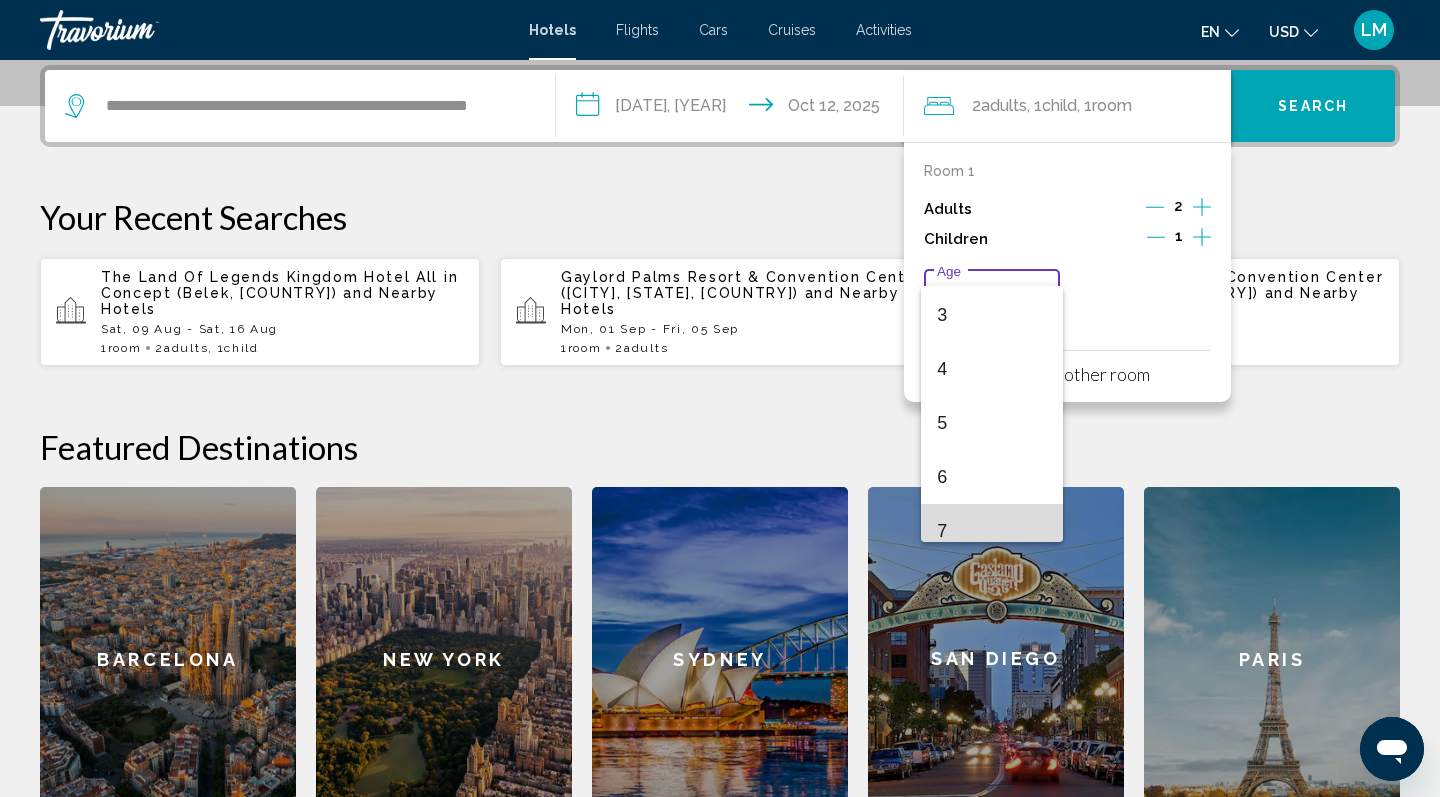 click on "7" at bounding box center (991, 531) 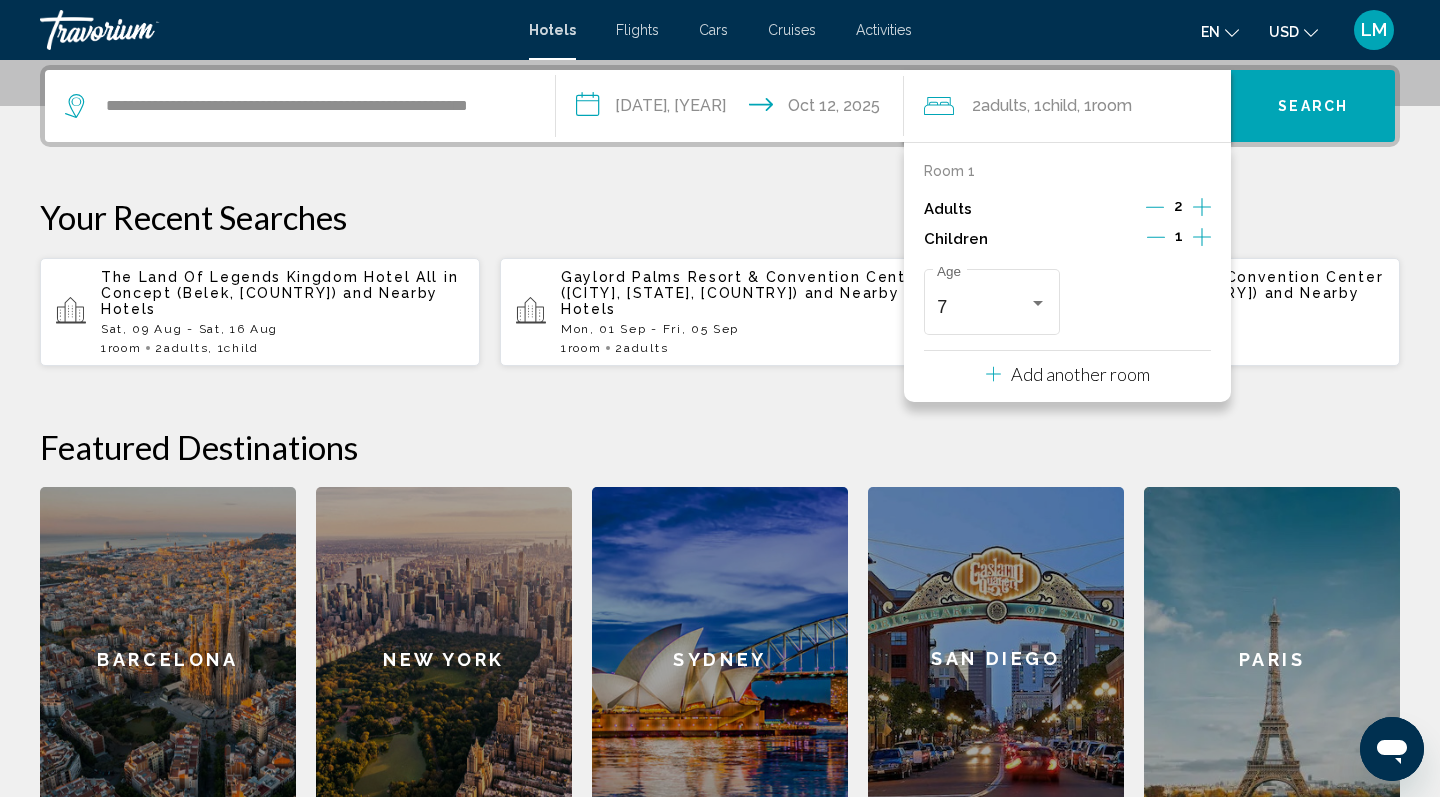 click on "Your Recent Searches" at bounding box center [720, 217] 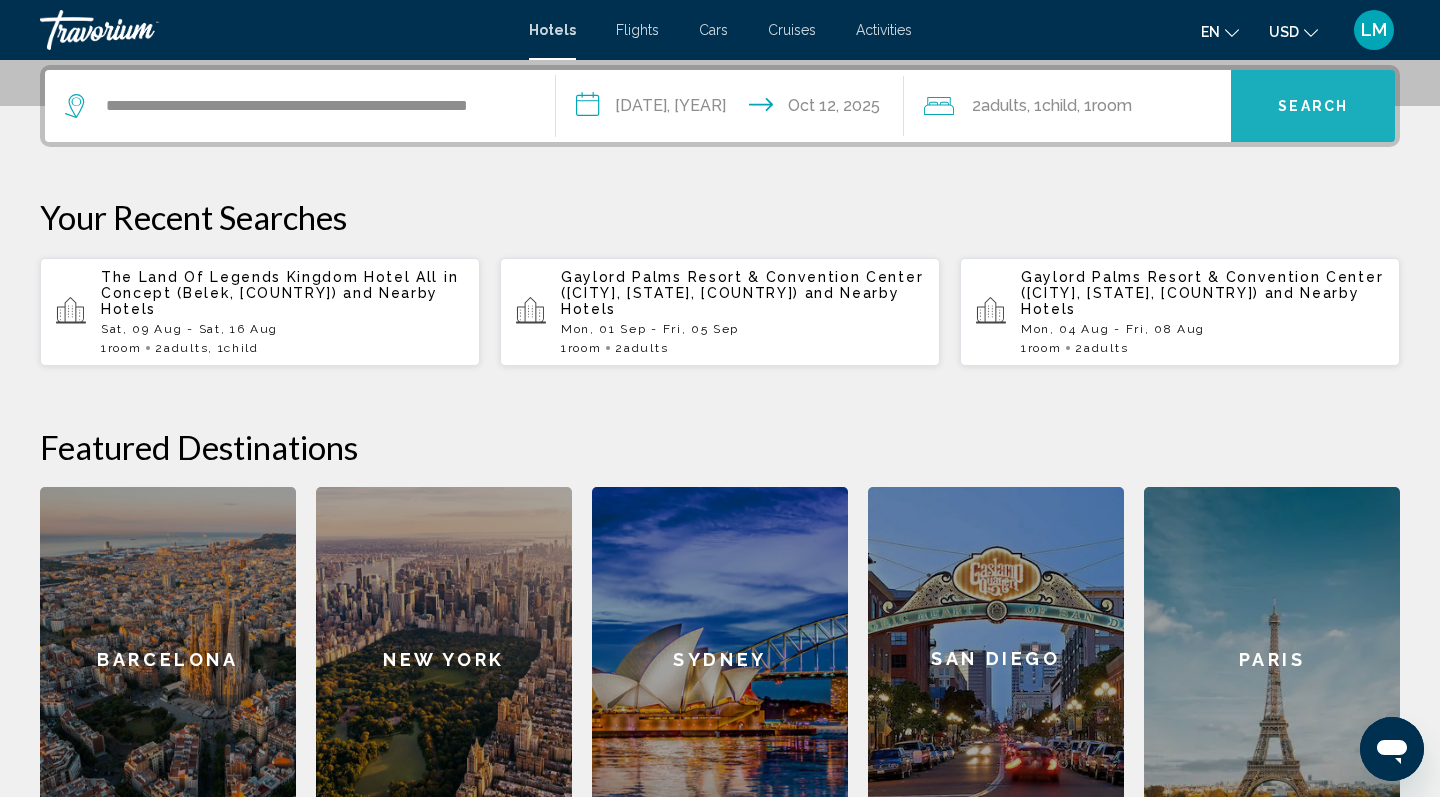click on "Search" at bounding box center [1313, 107] 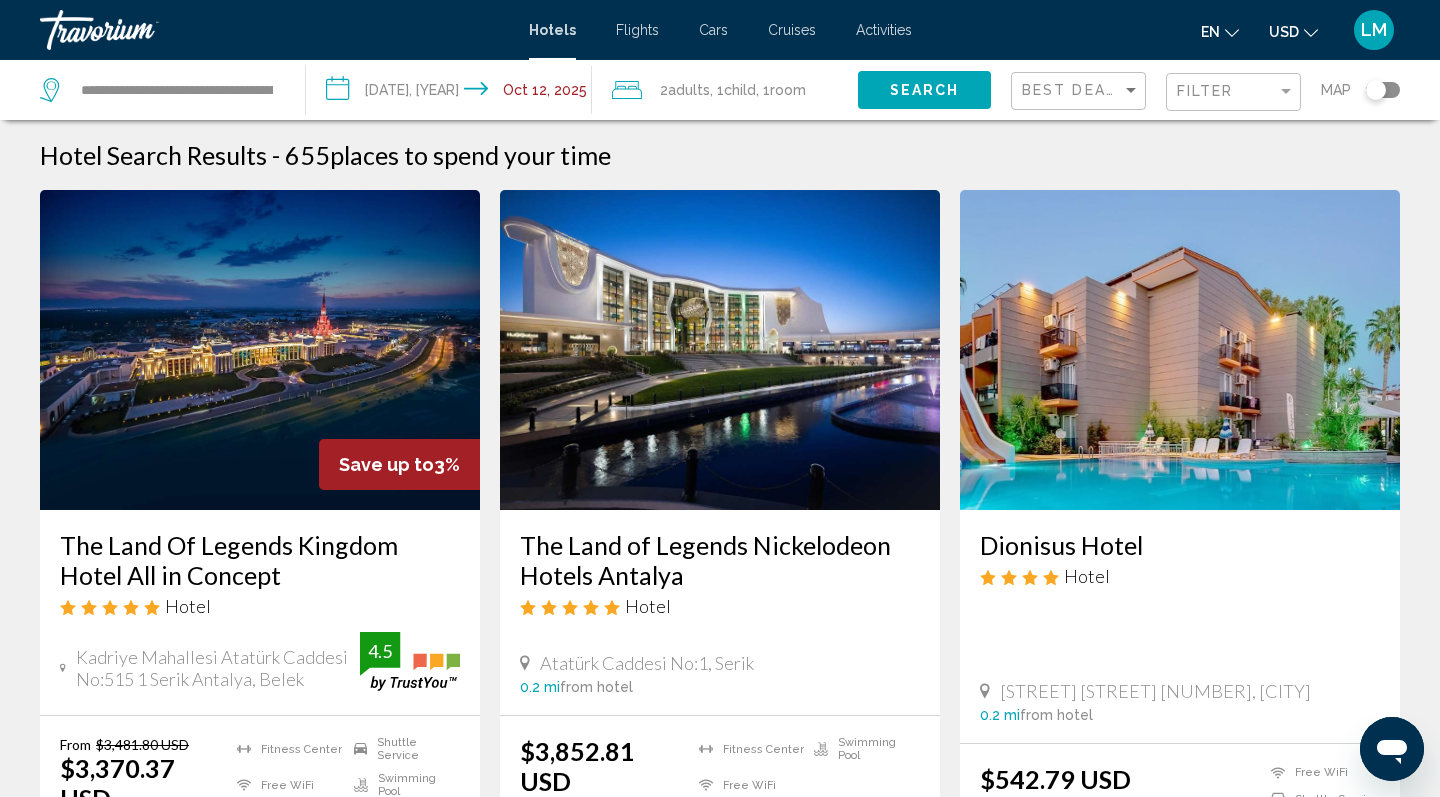 scroll, scrollTop: 65, scrollLeft: 0, axis: vertical 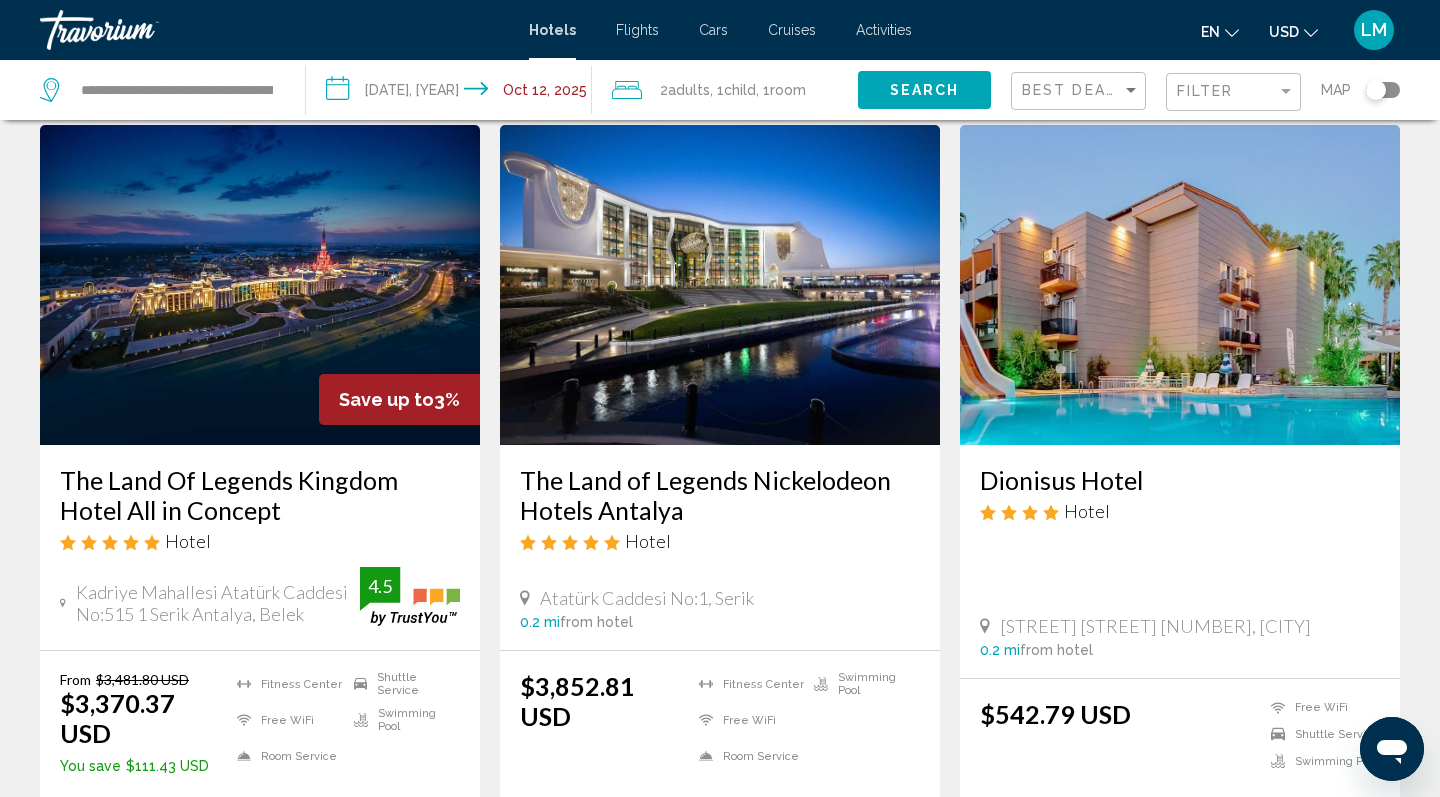 click at bounding box center (260, 285) 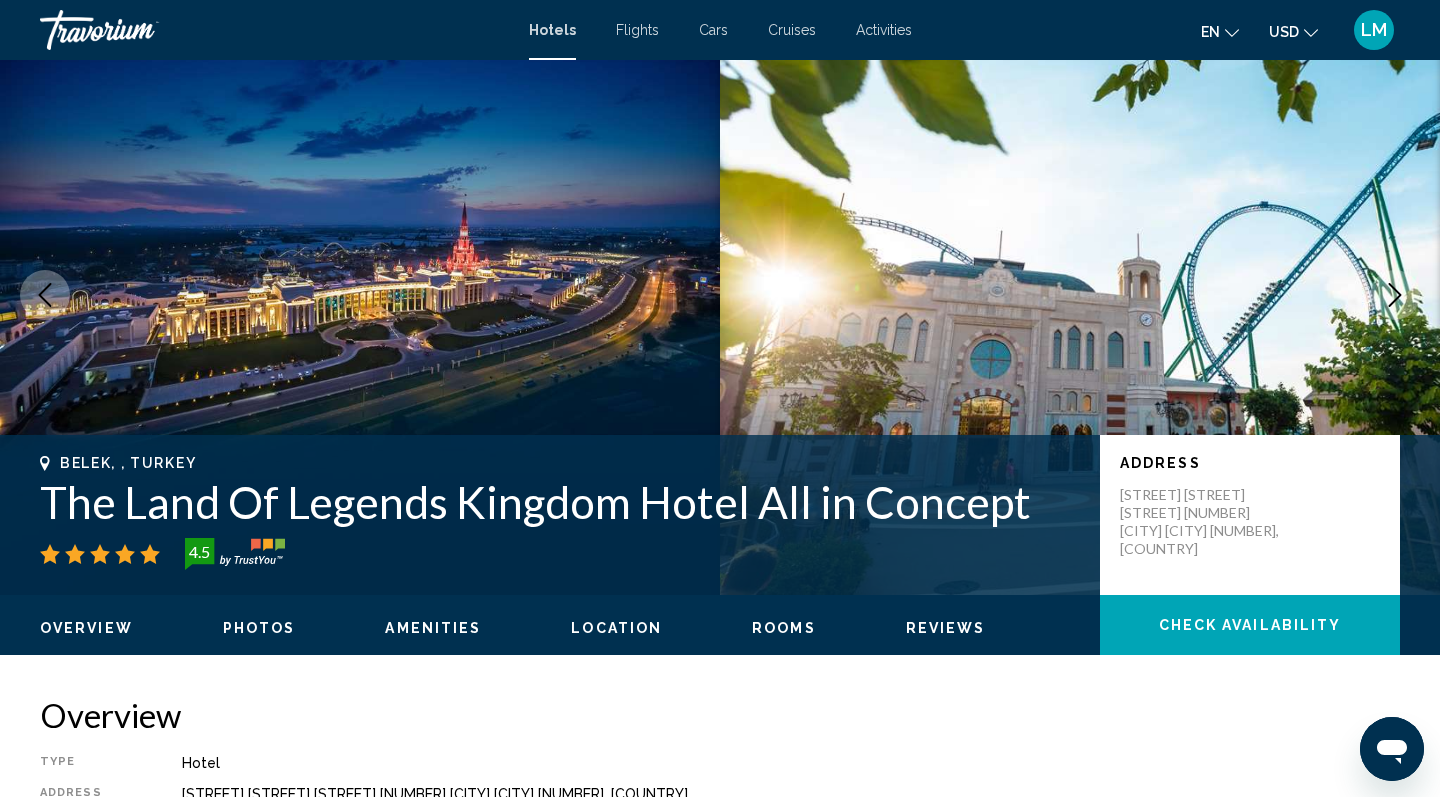 scroll, scrollTop: 0, scrollLeft: 0, axis: both 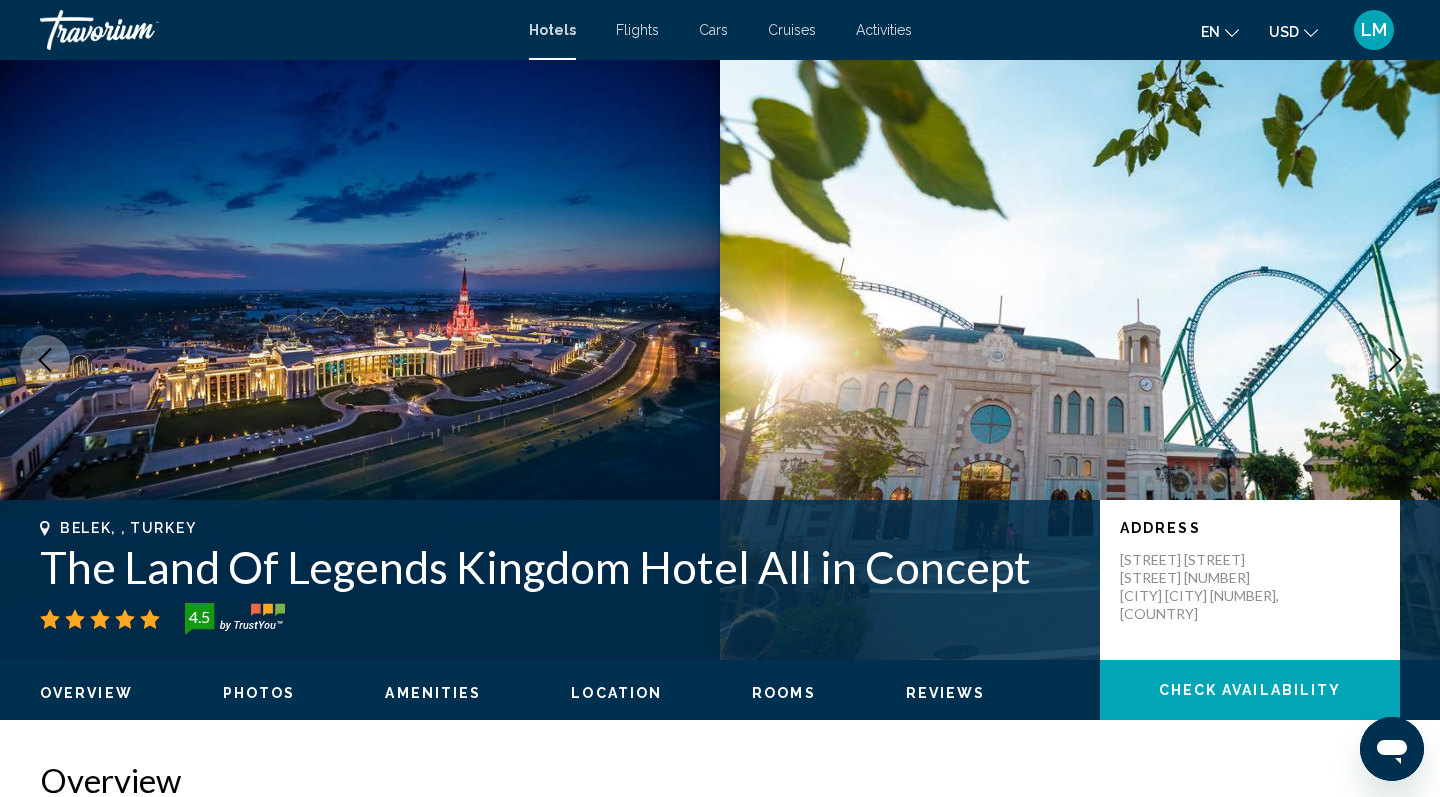 click 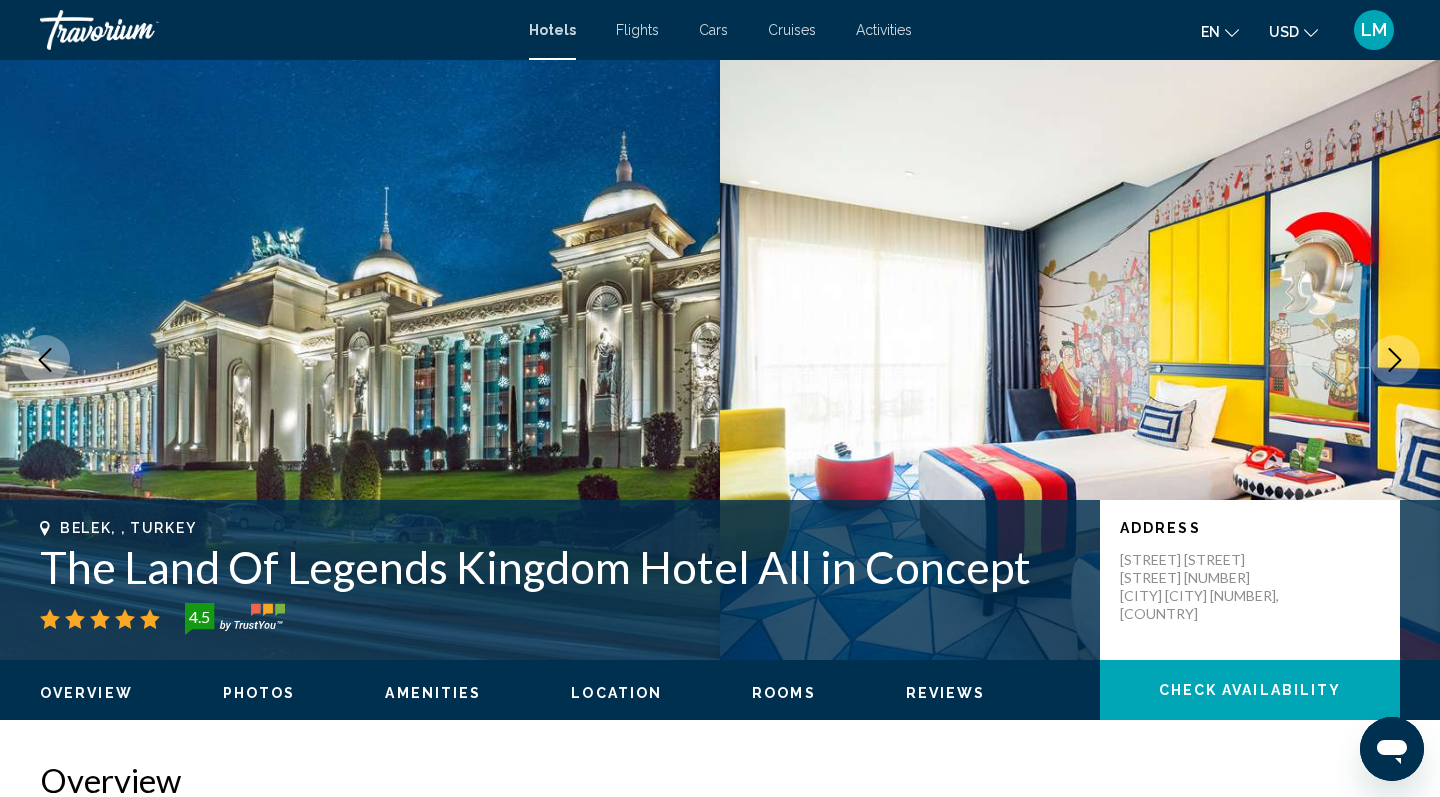 click 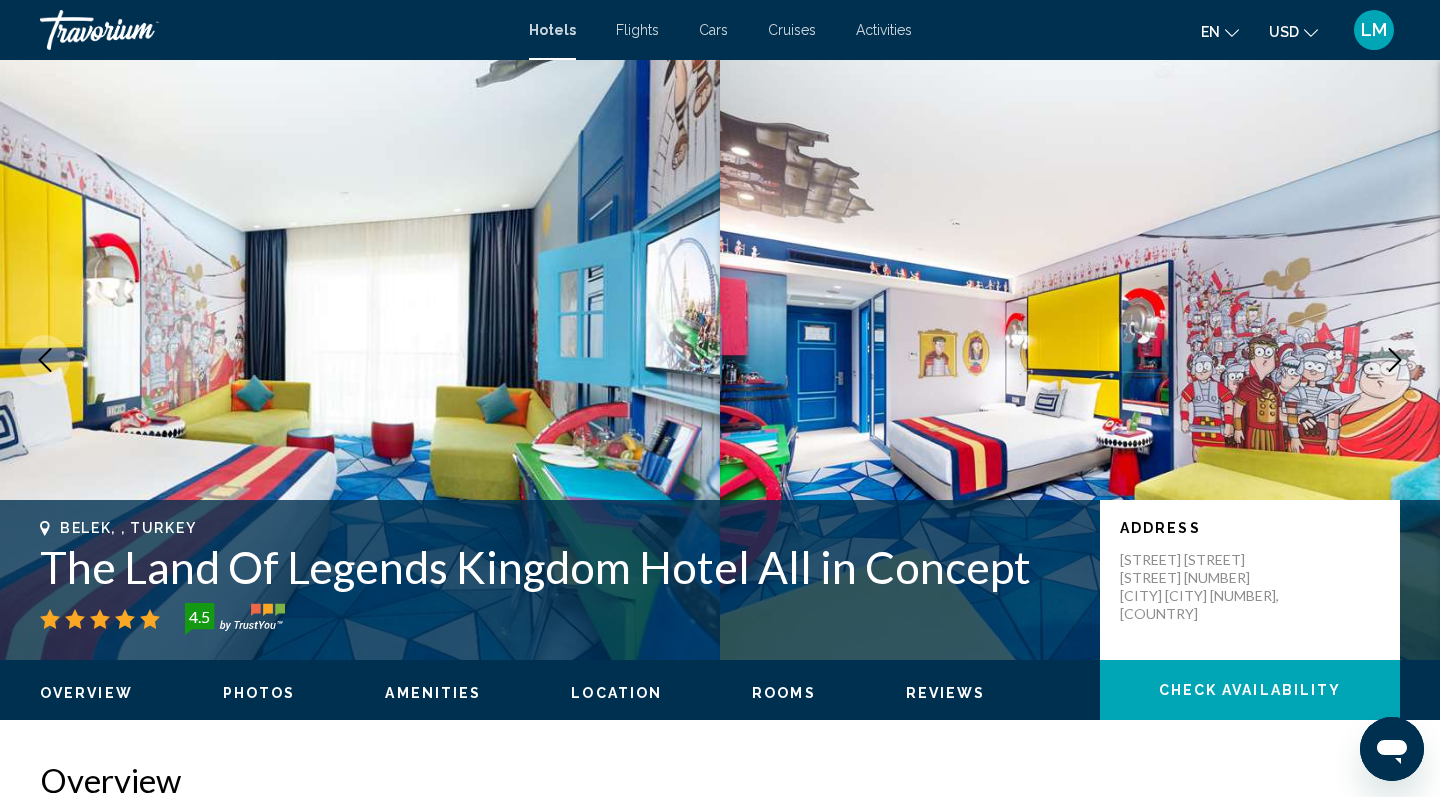 click 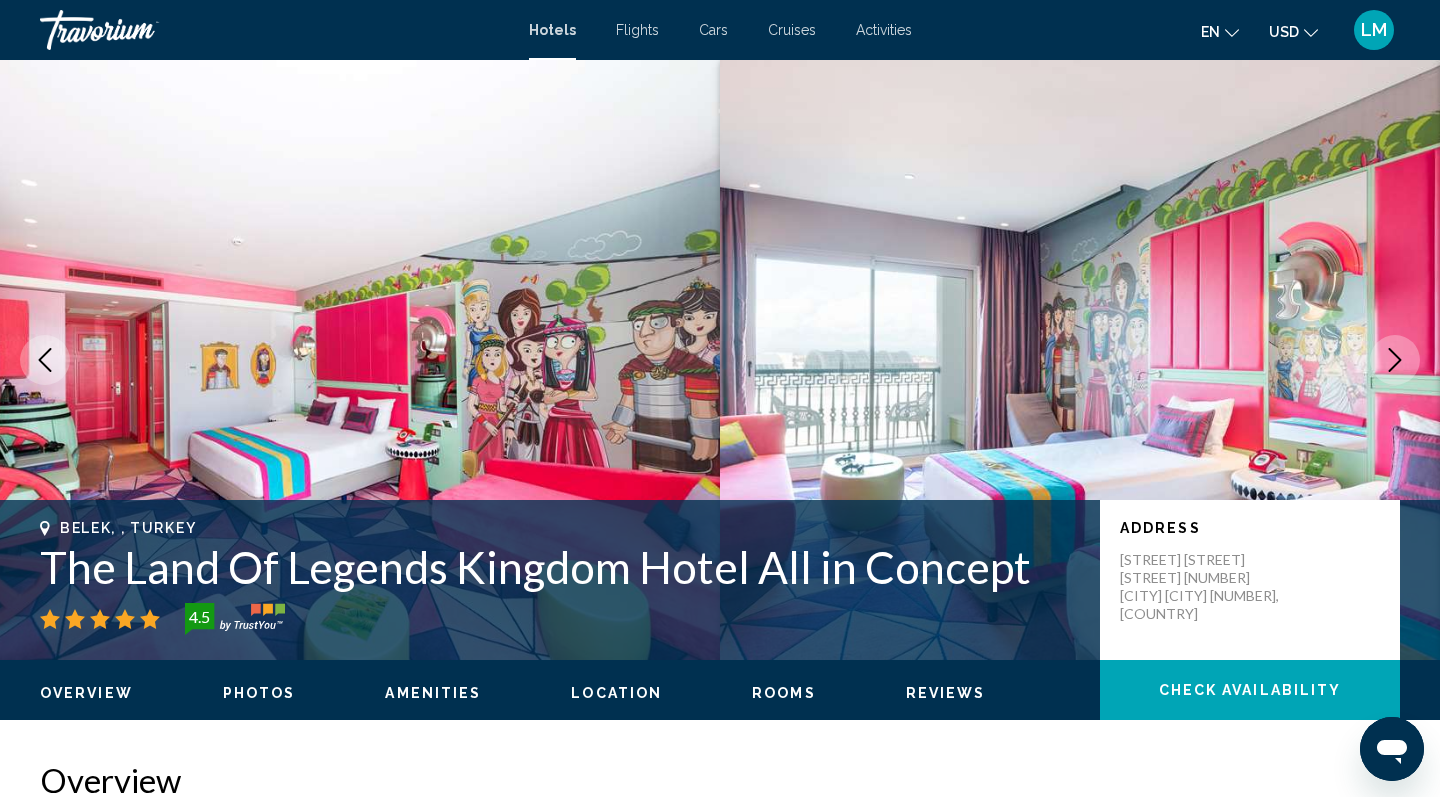click 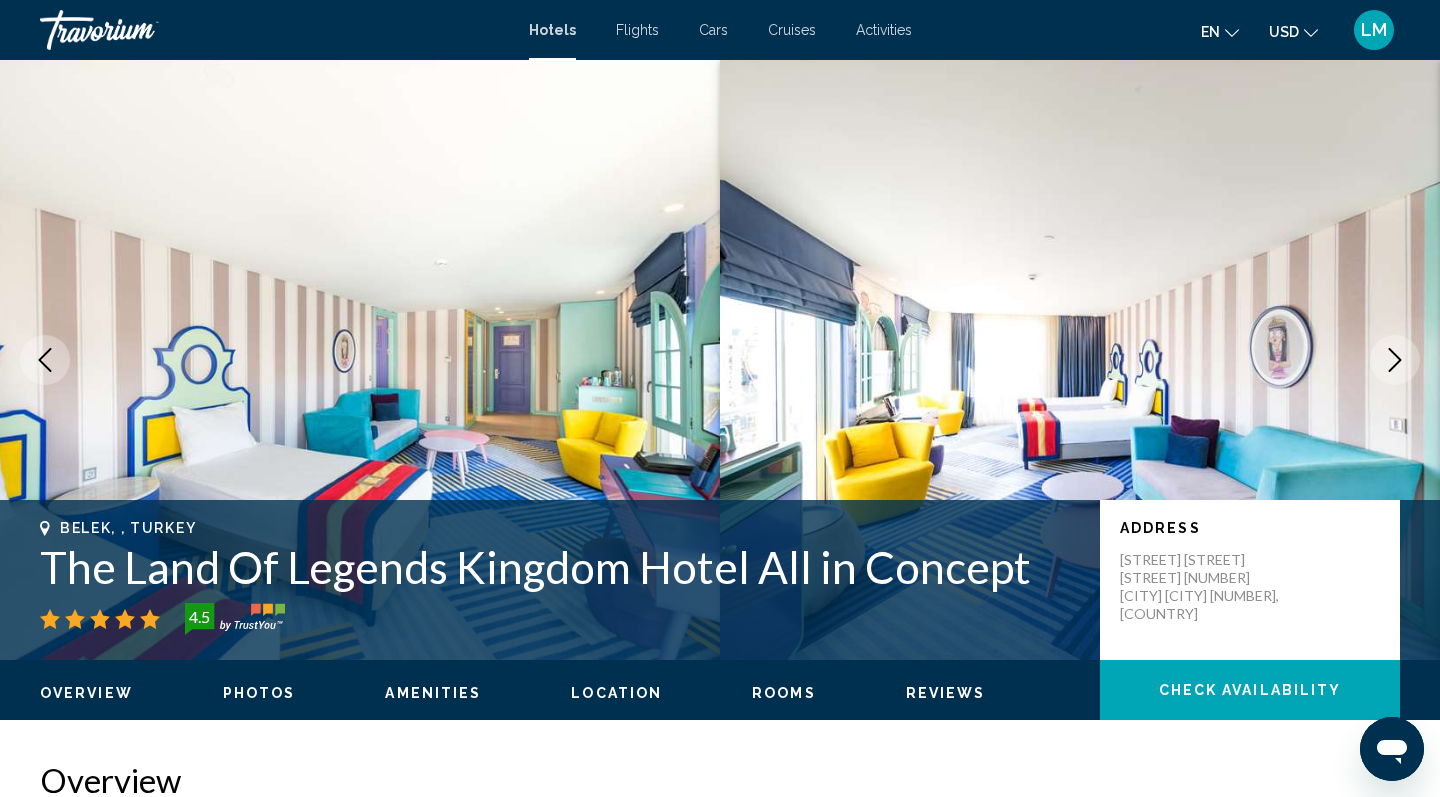 click 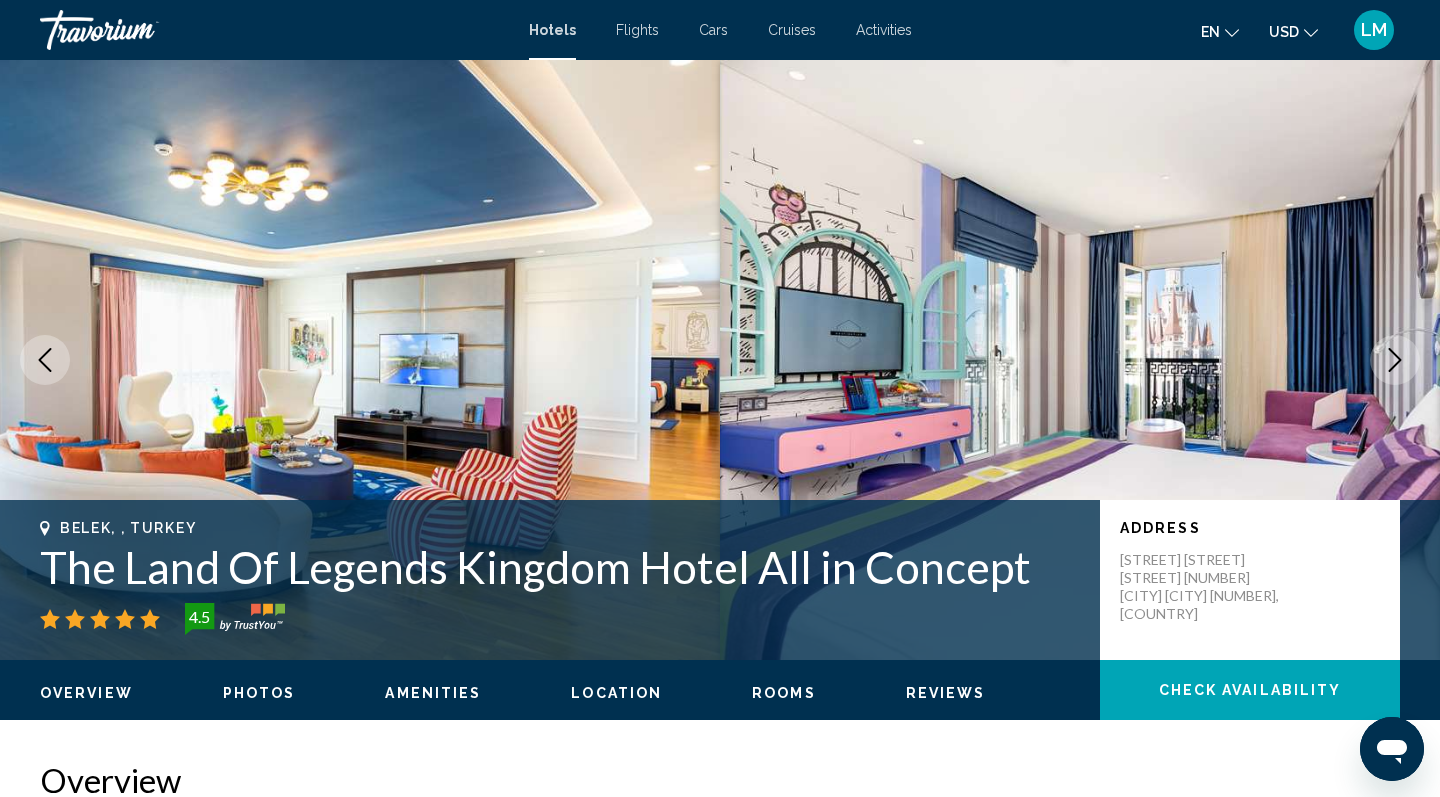 click 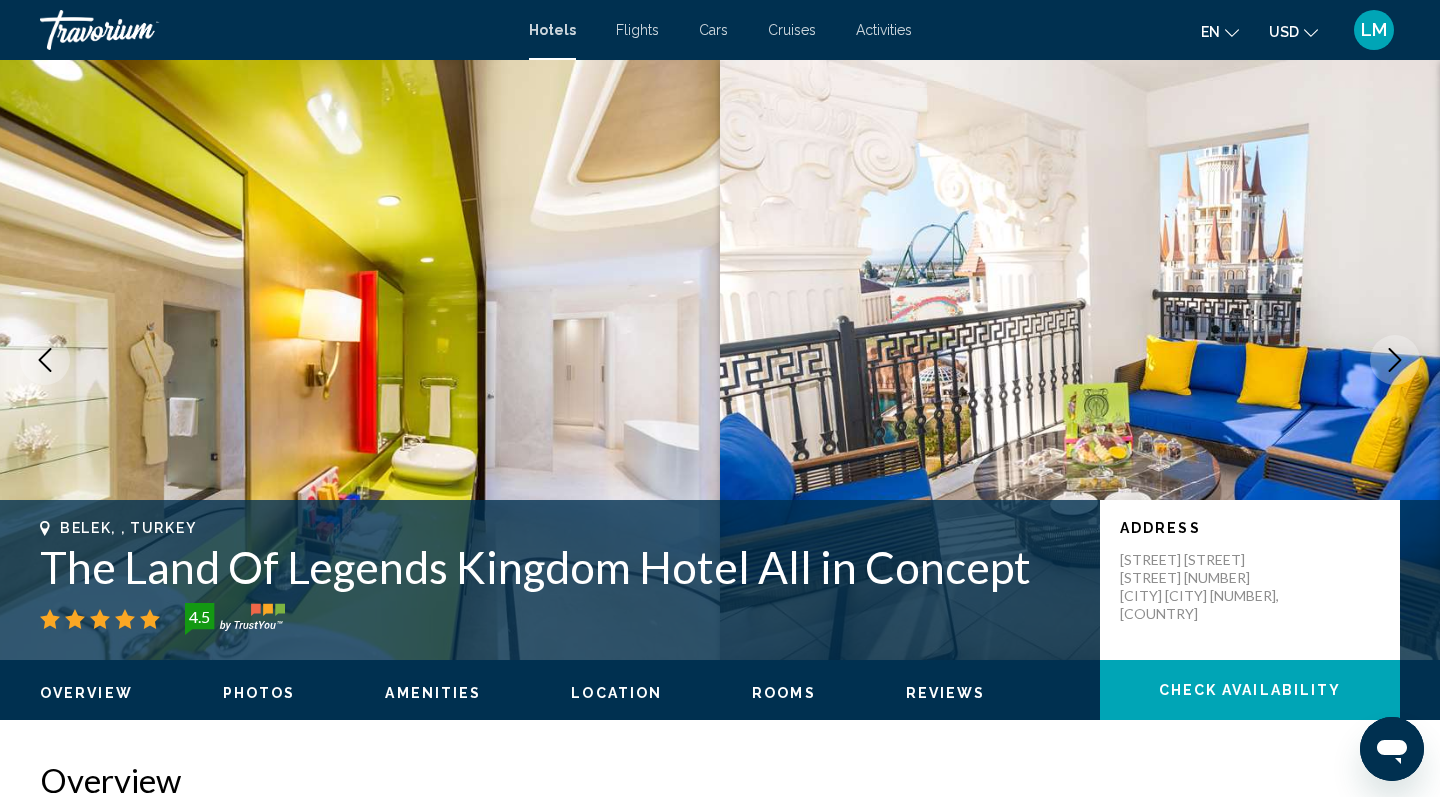 click 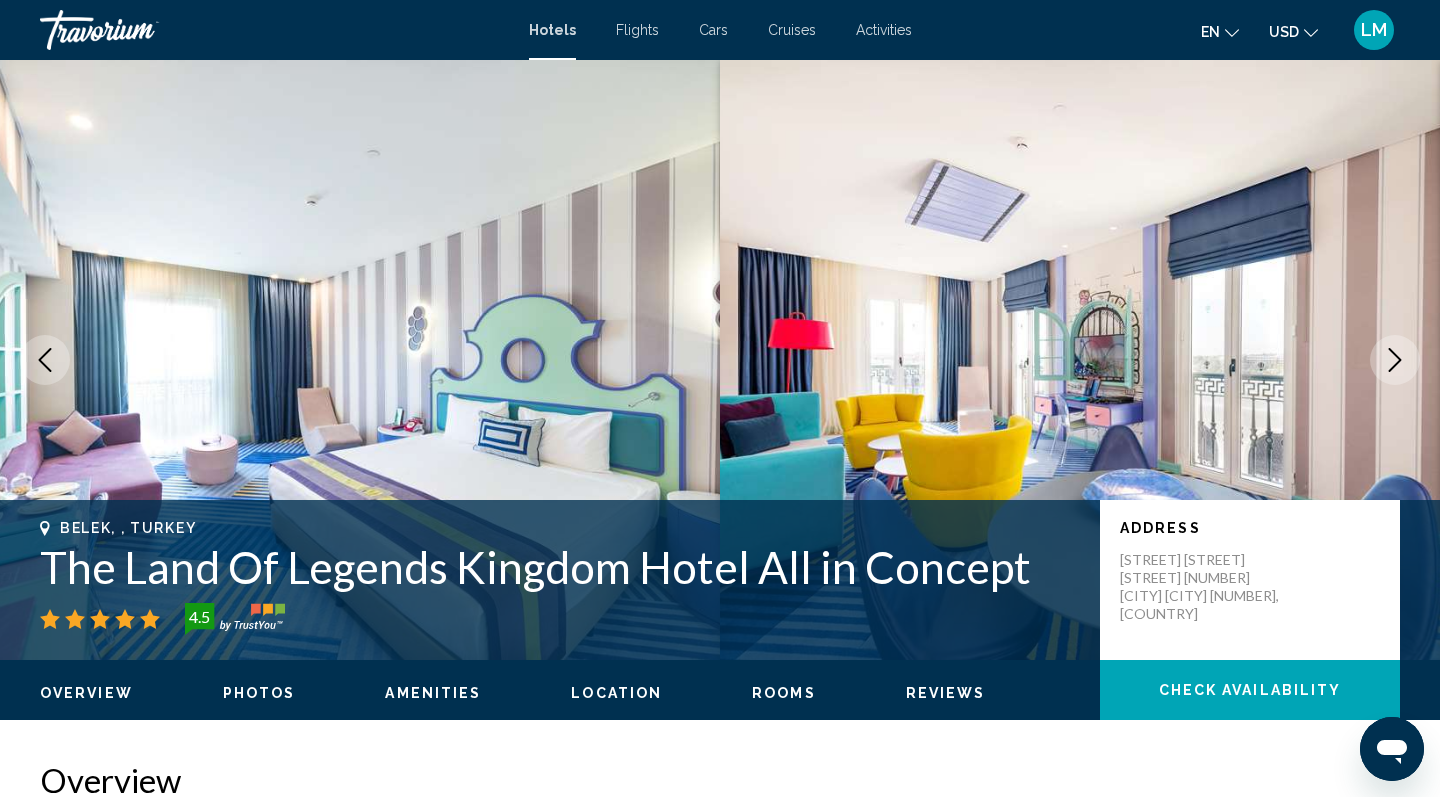 click 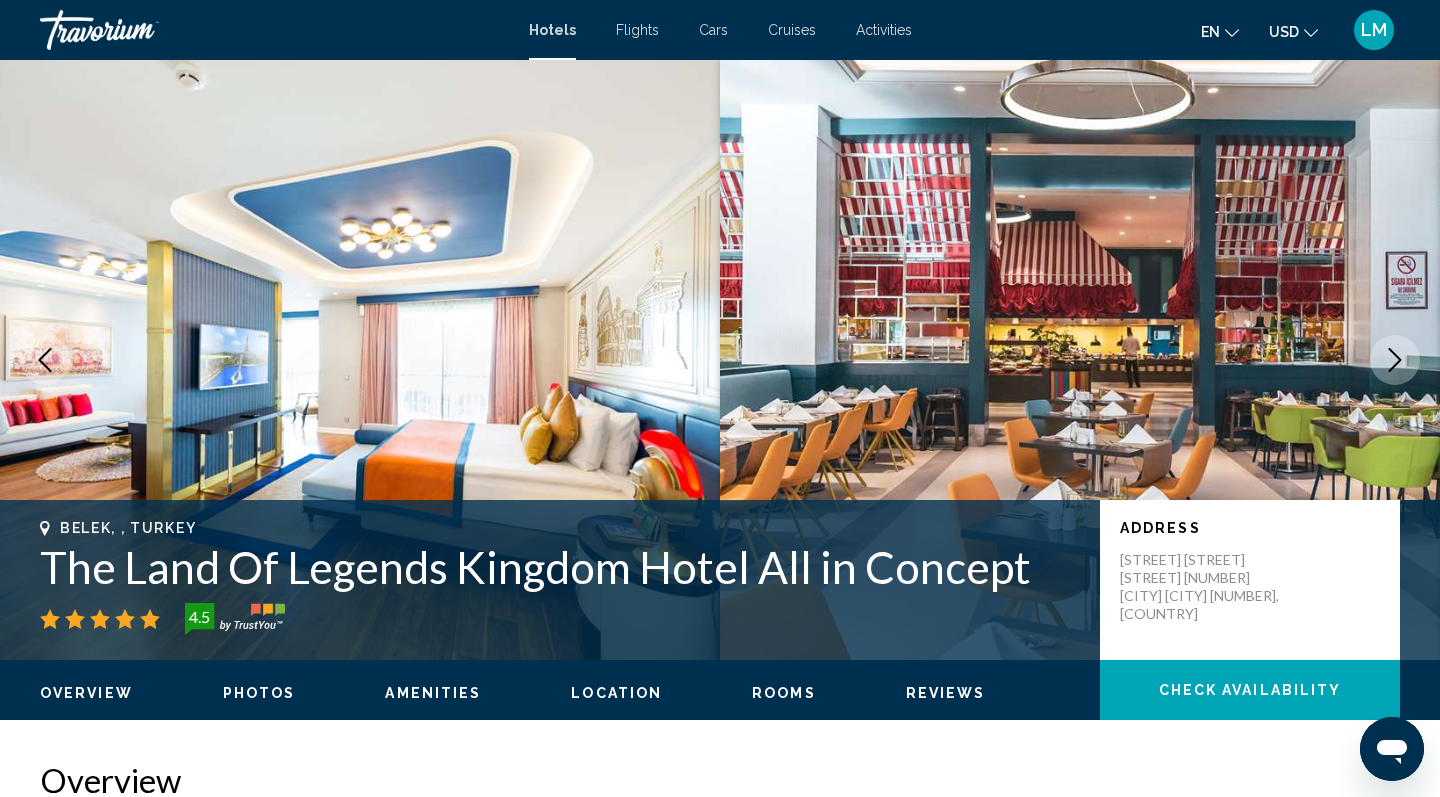 click 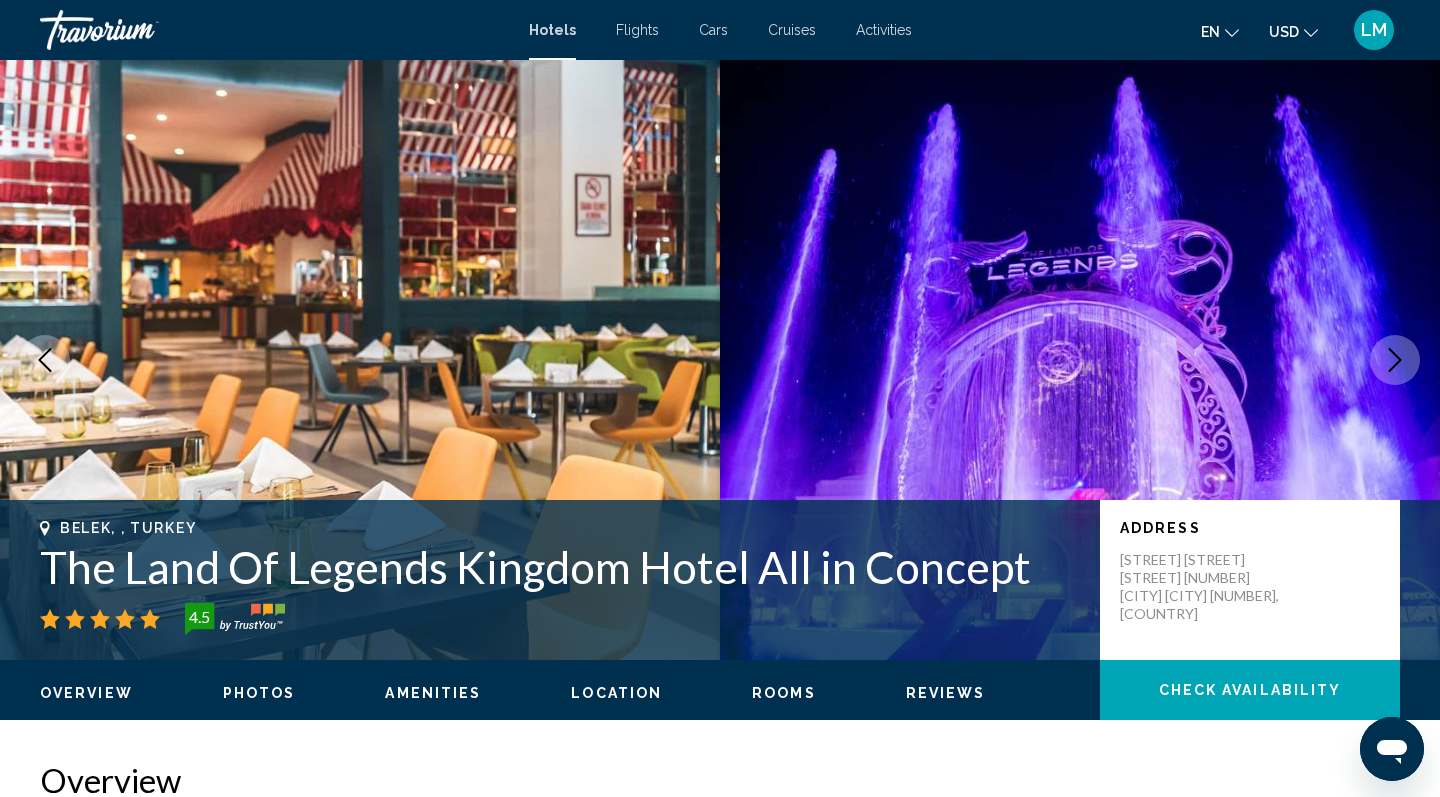 click 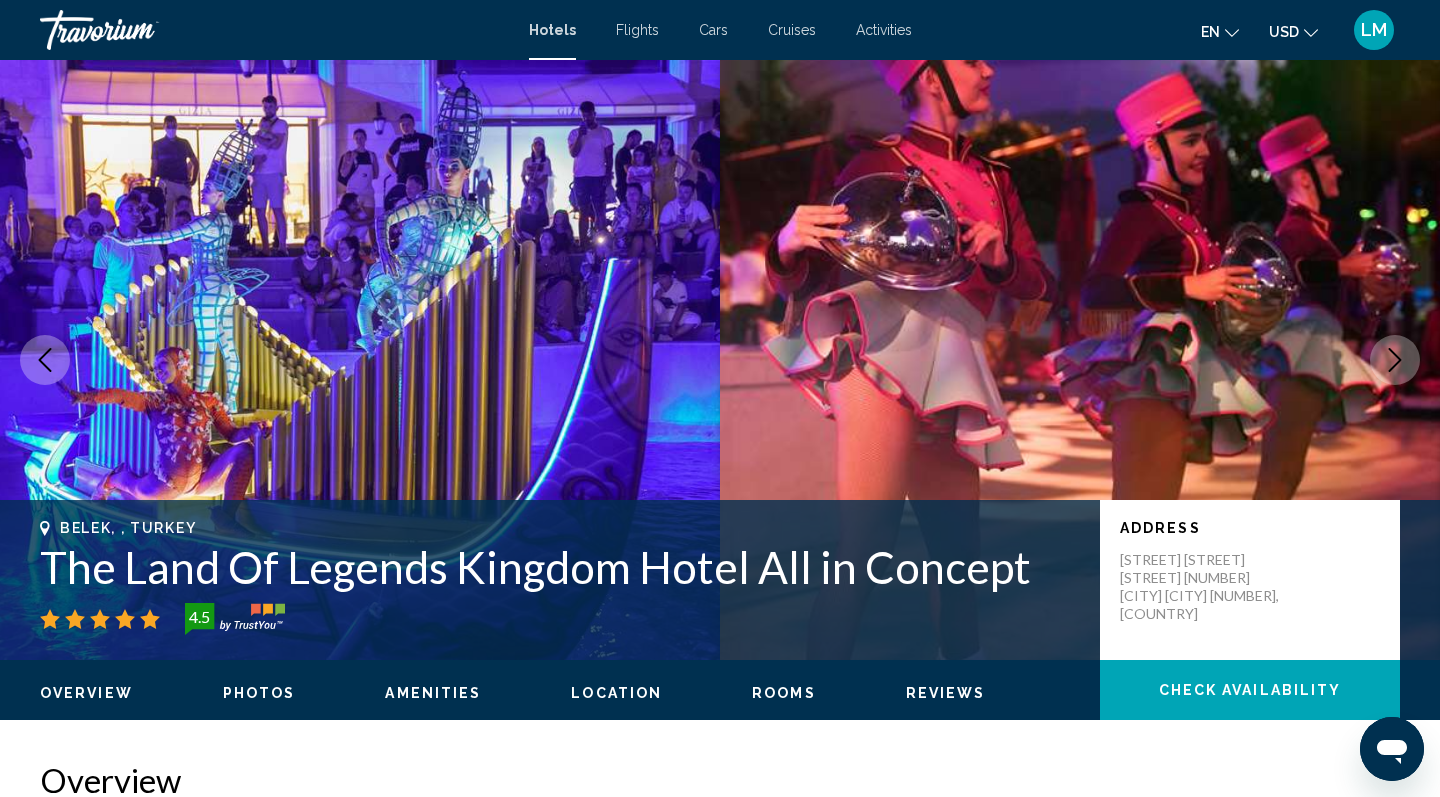 click 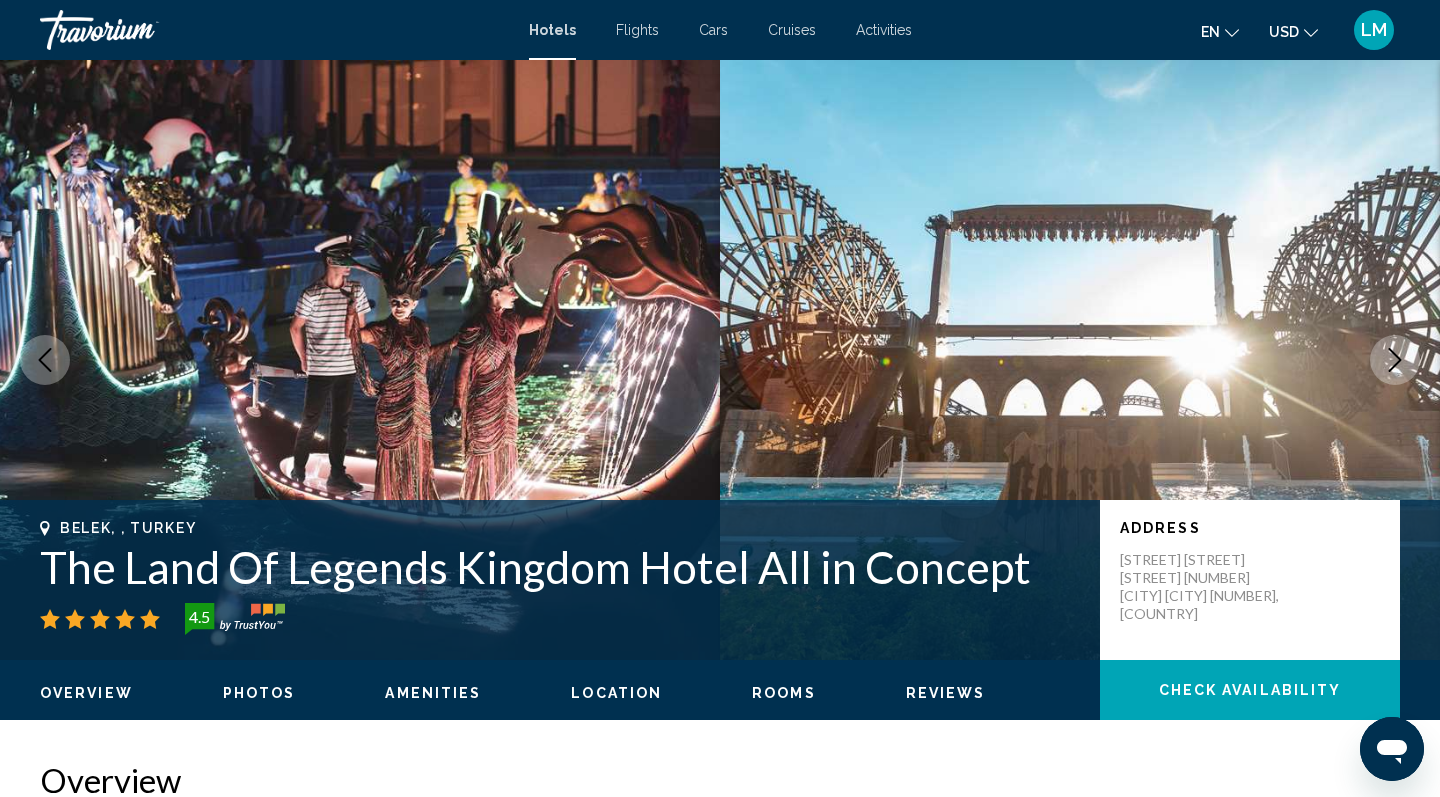 click 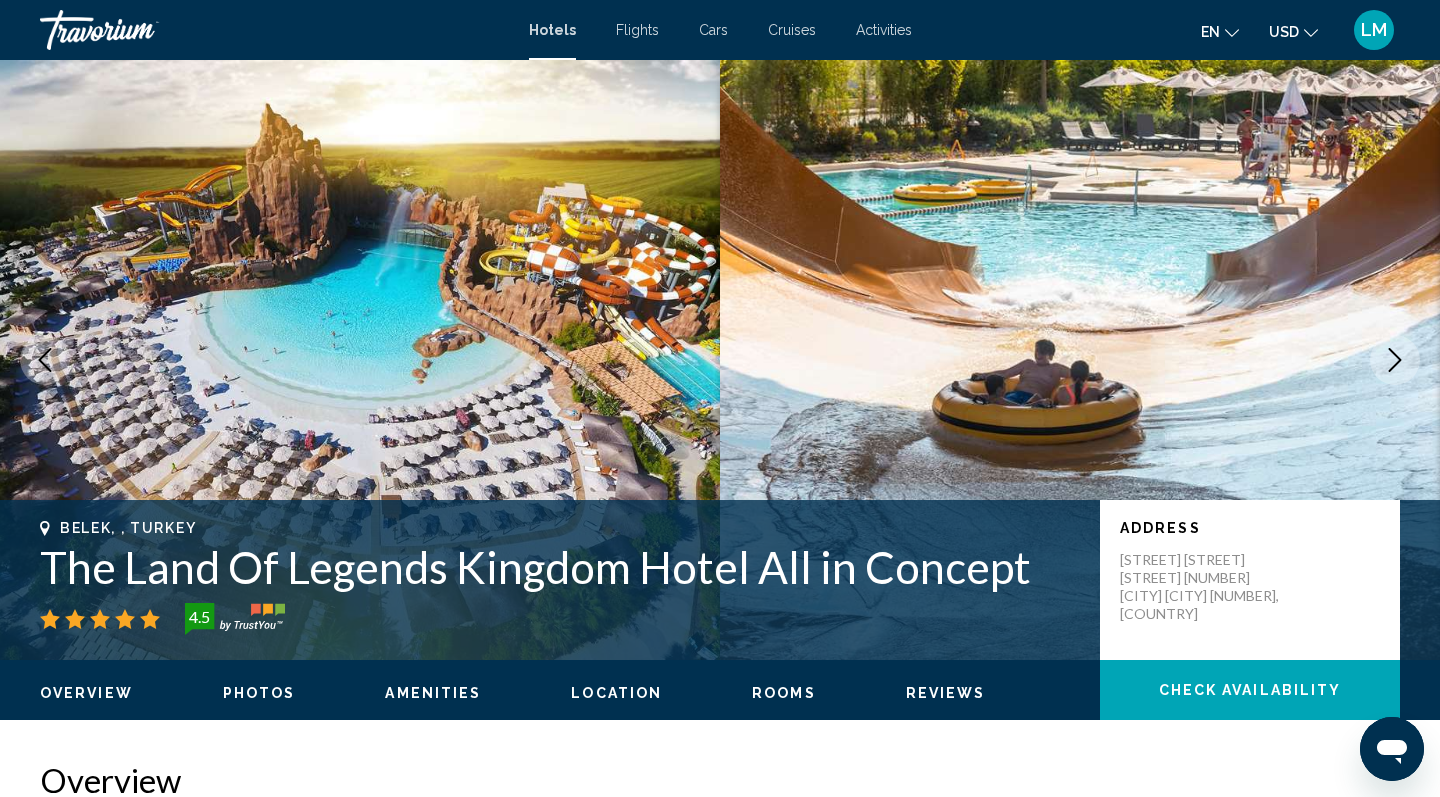 click 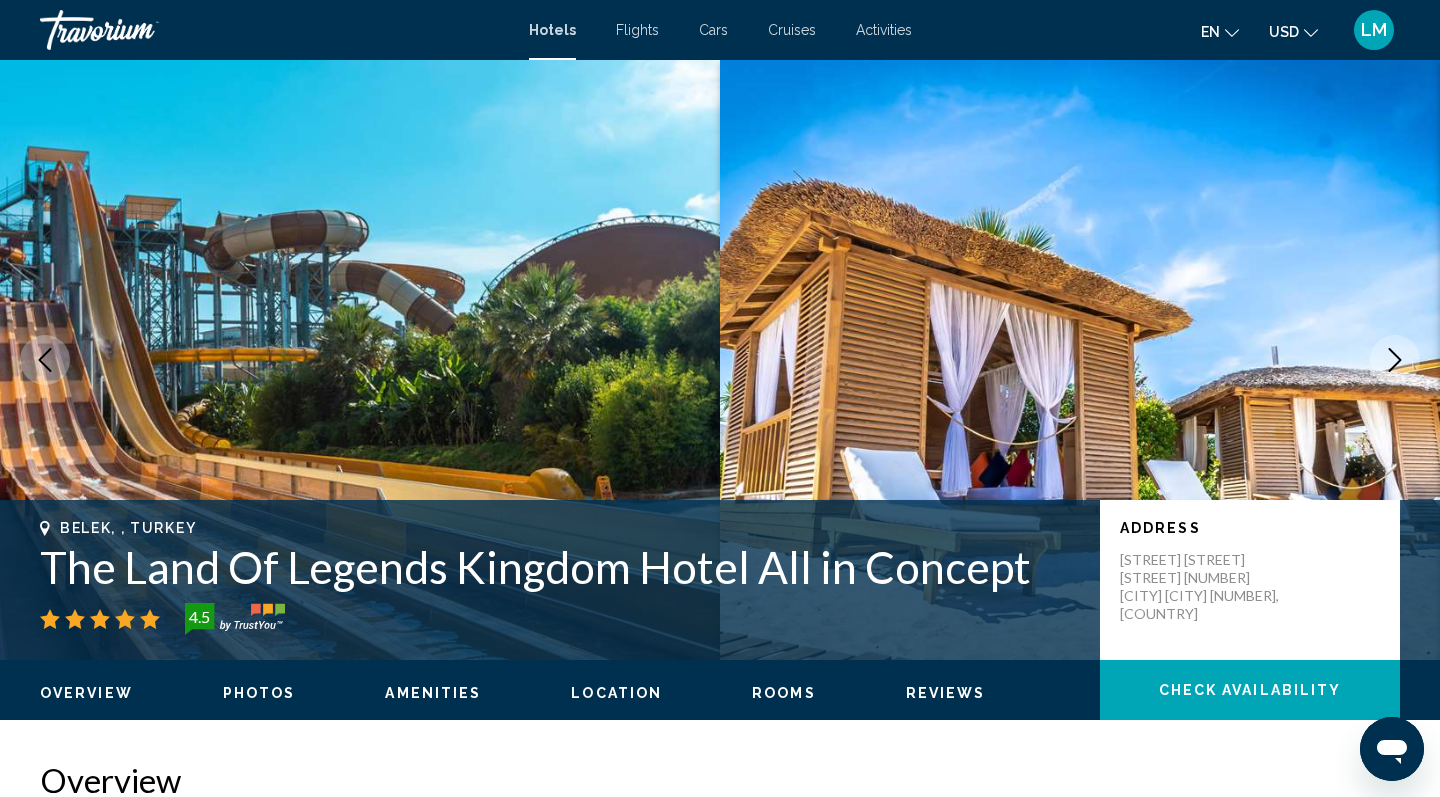 click 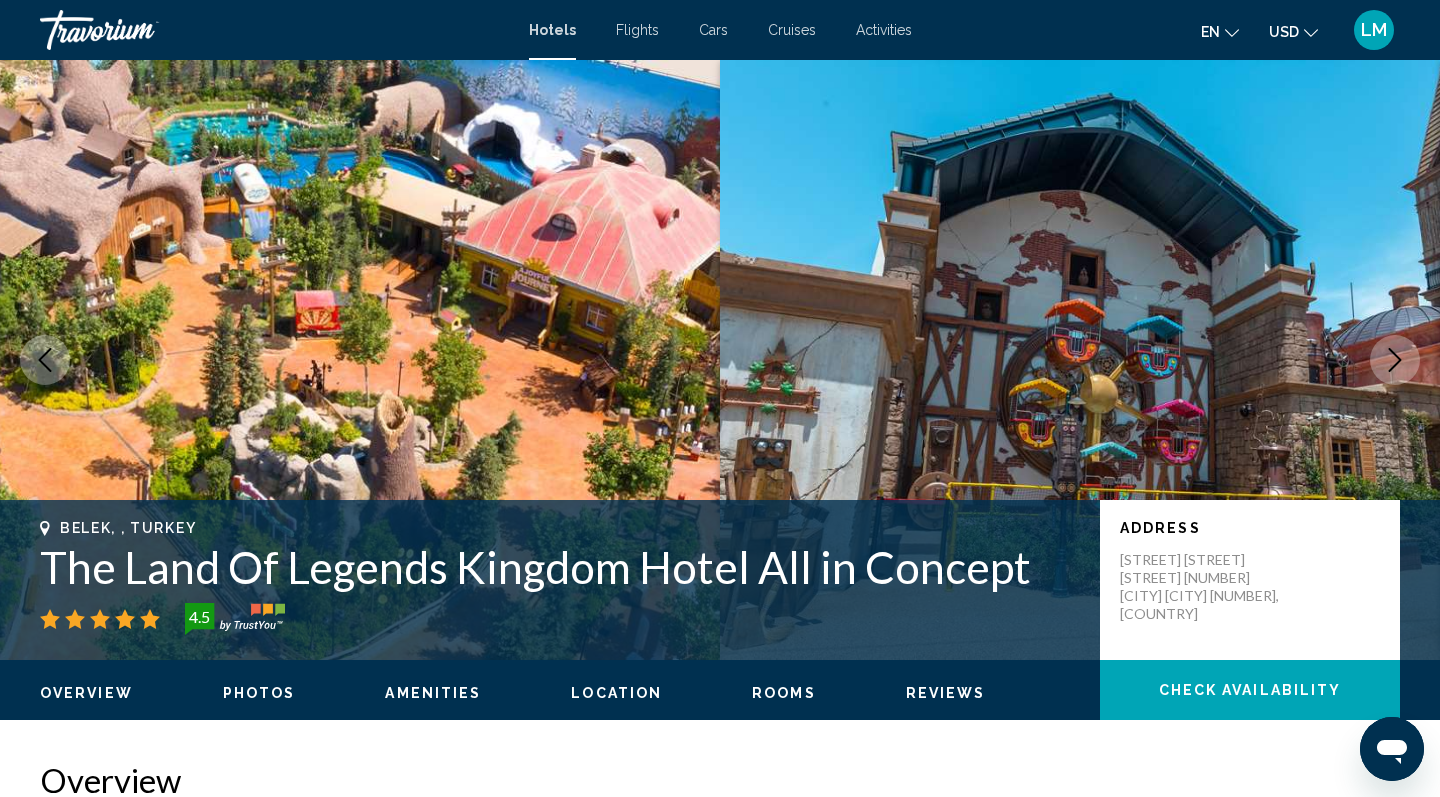 click 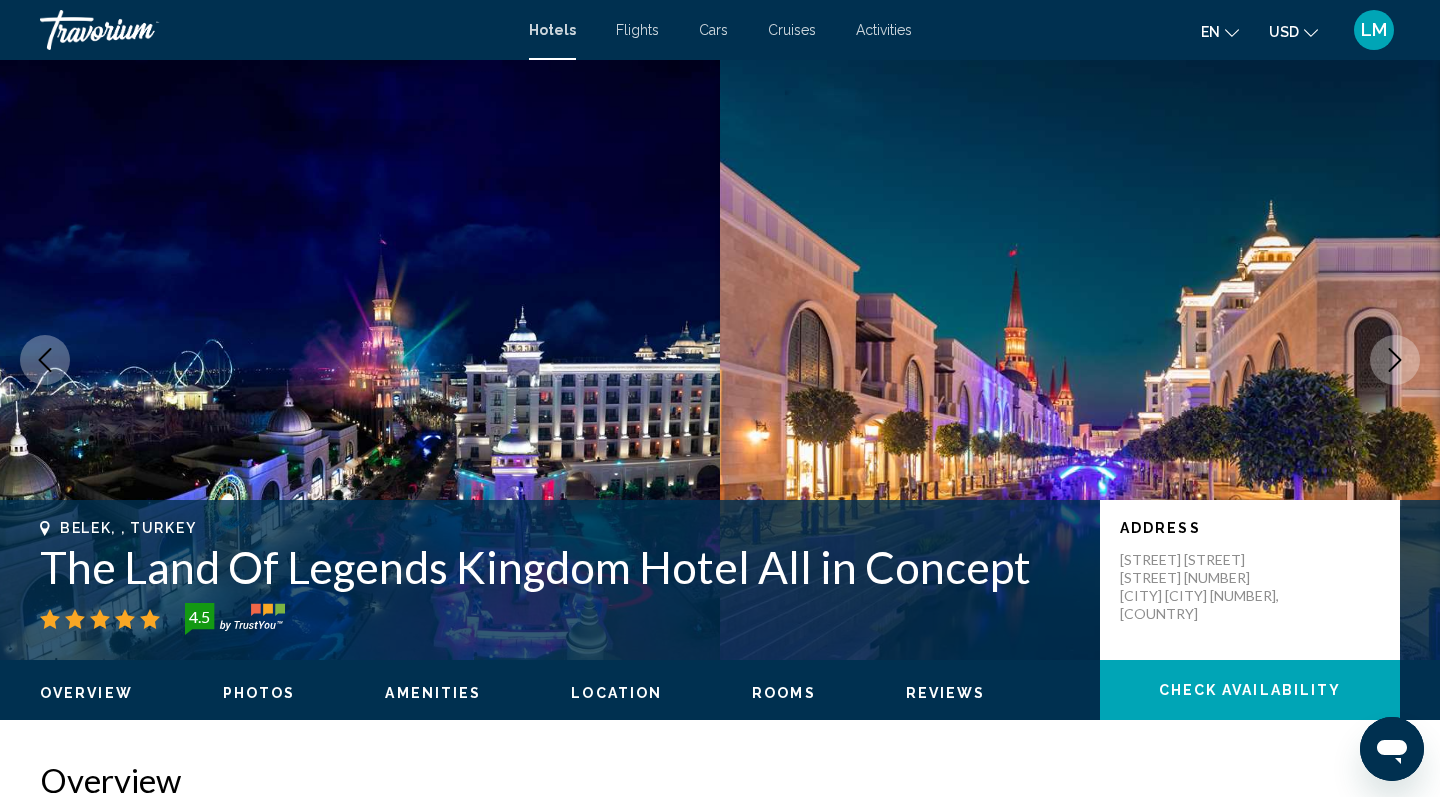 click 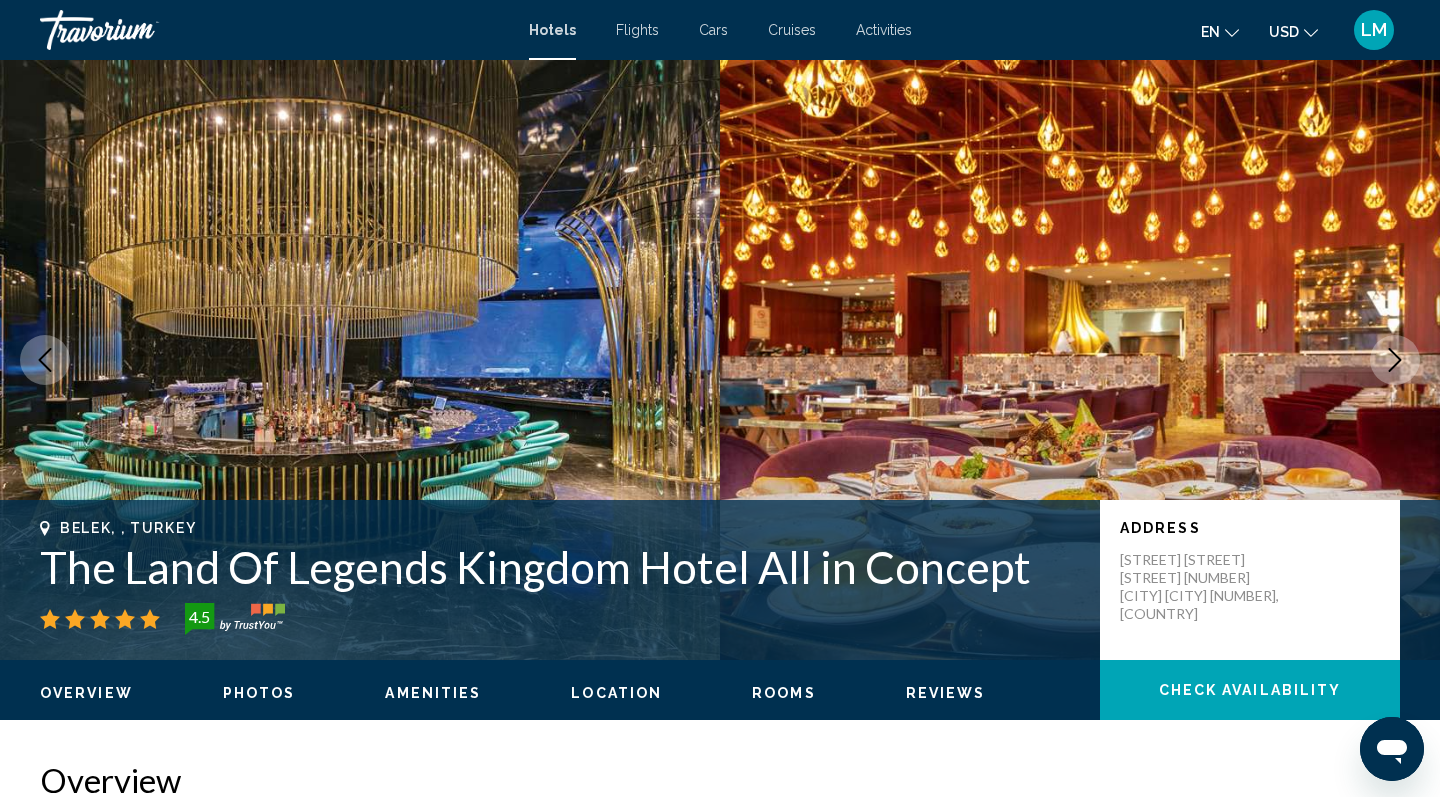 click 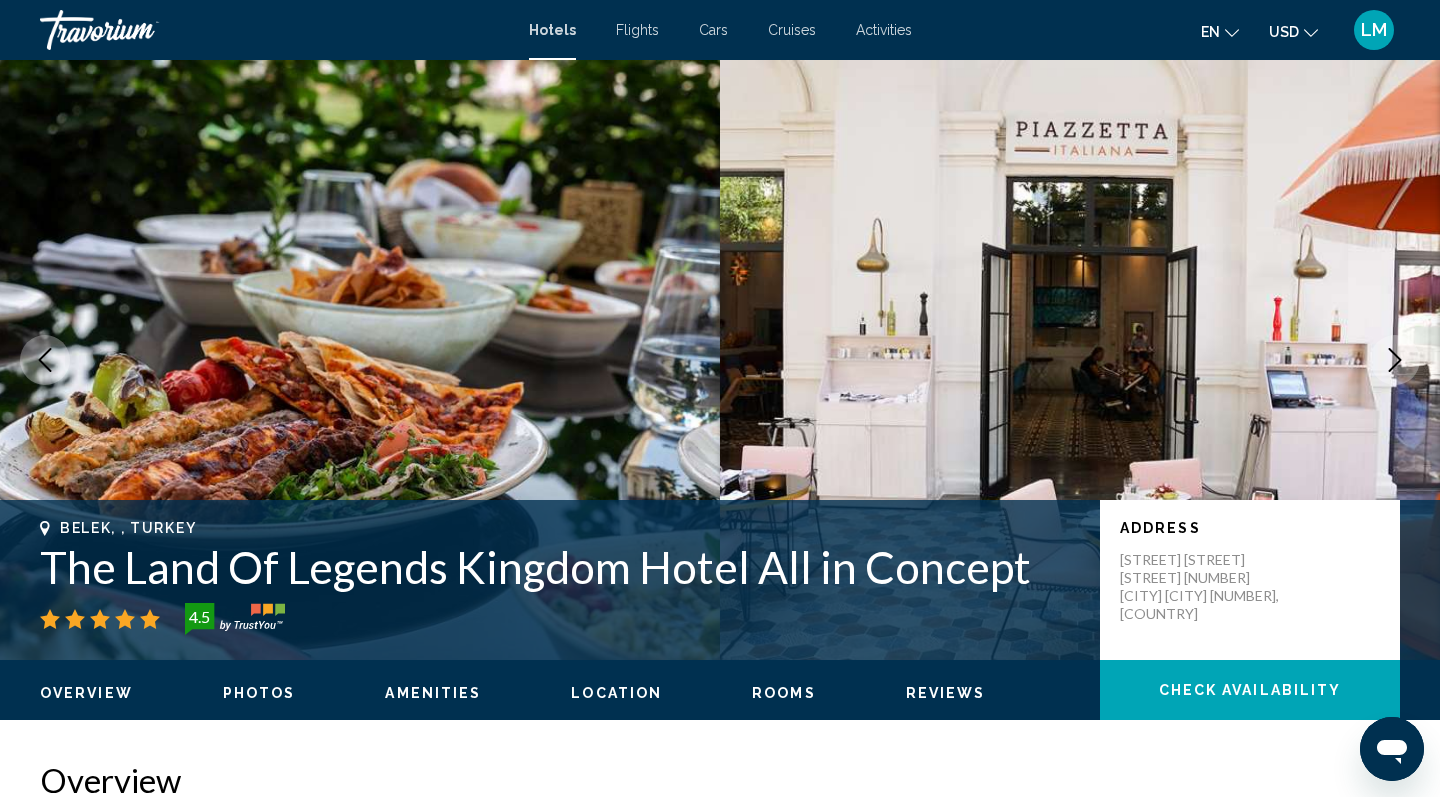 click 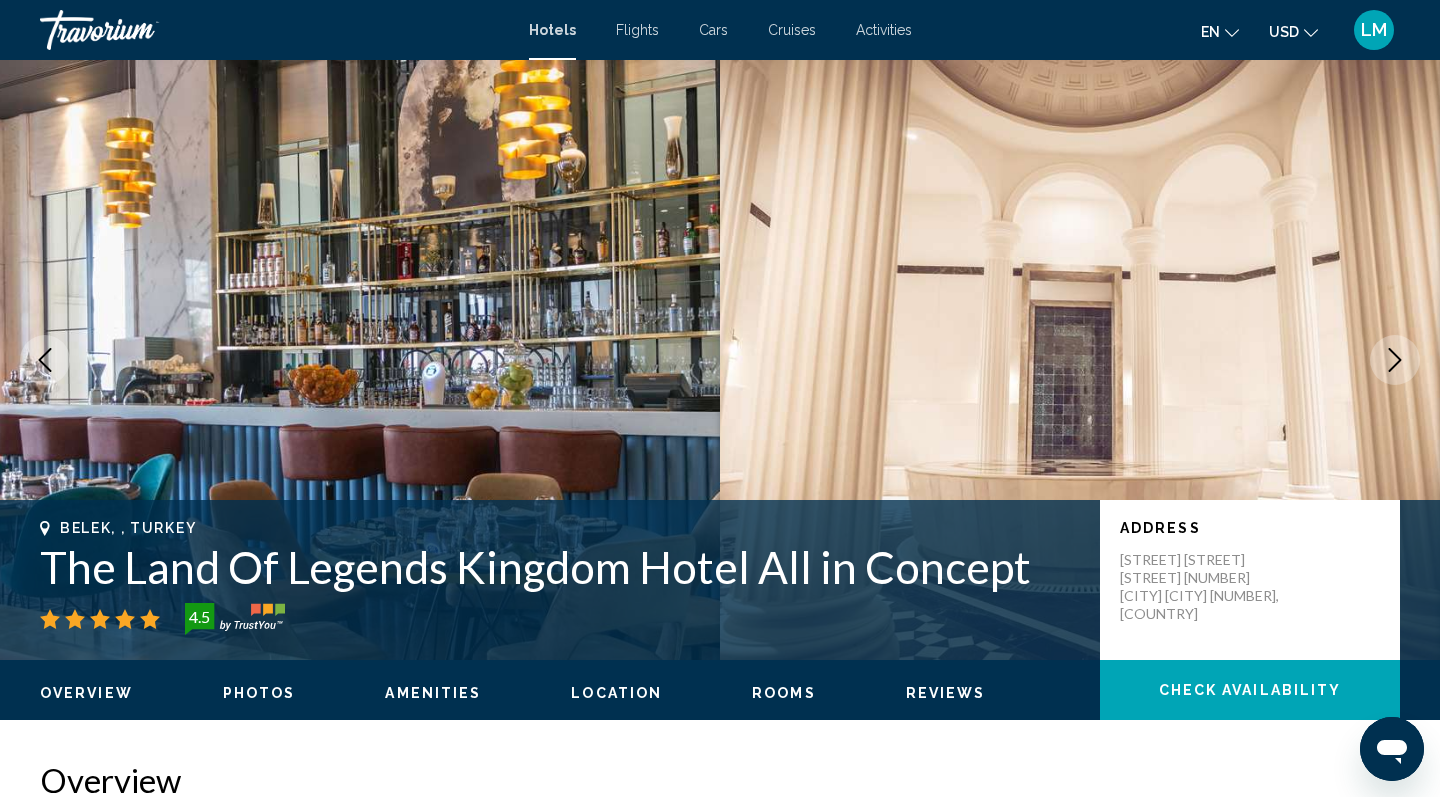click 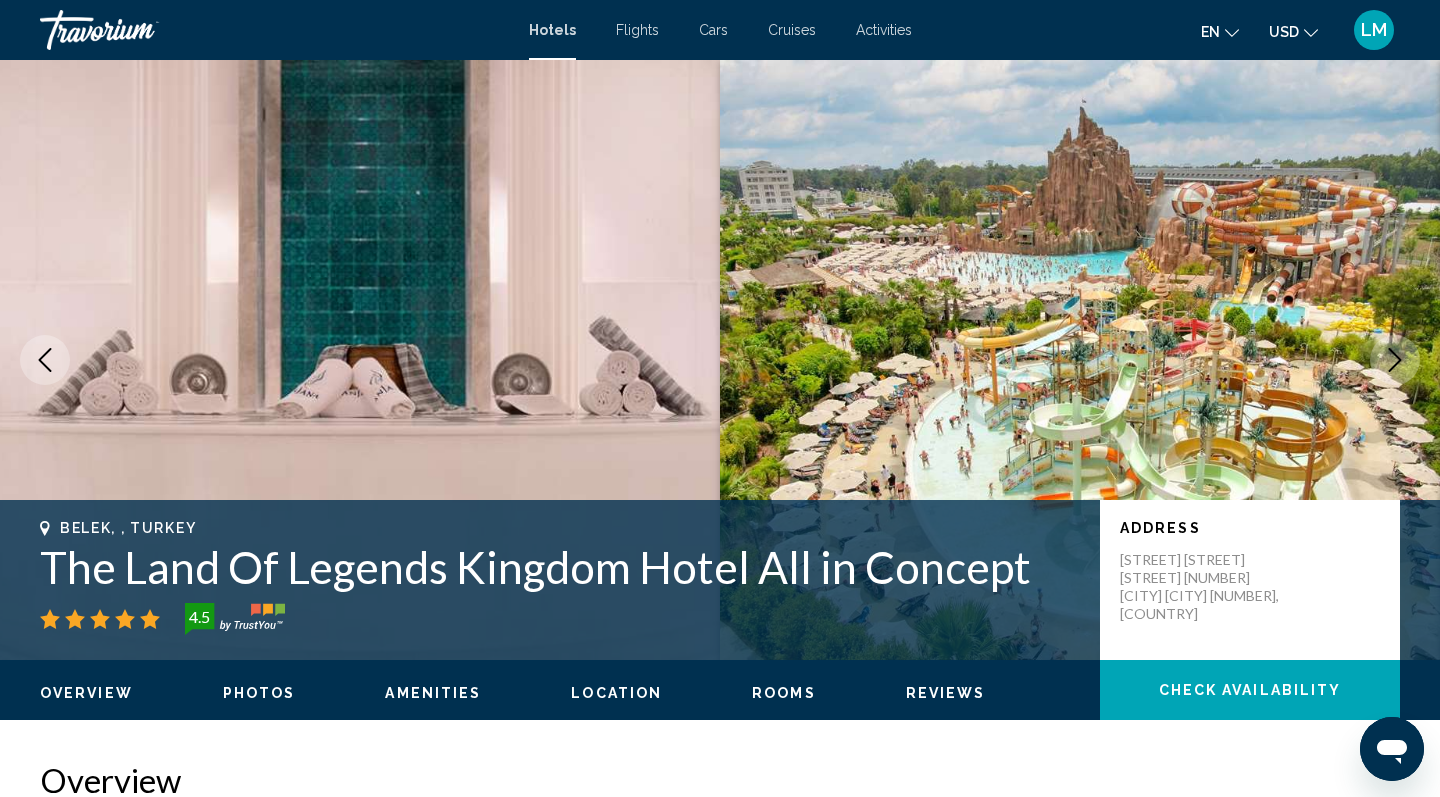 click 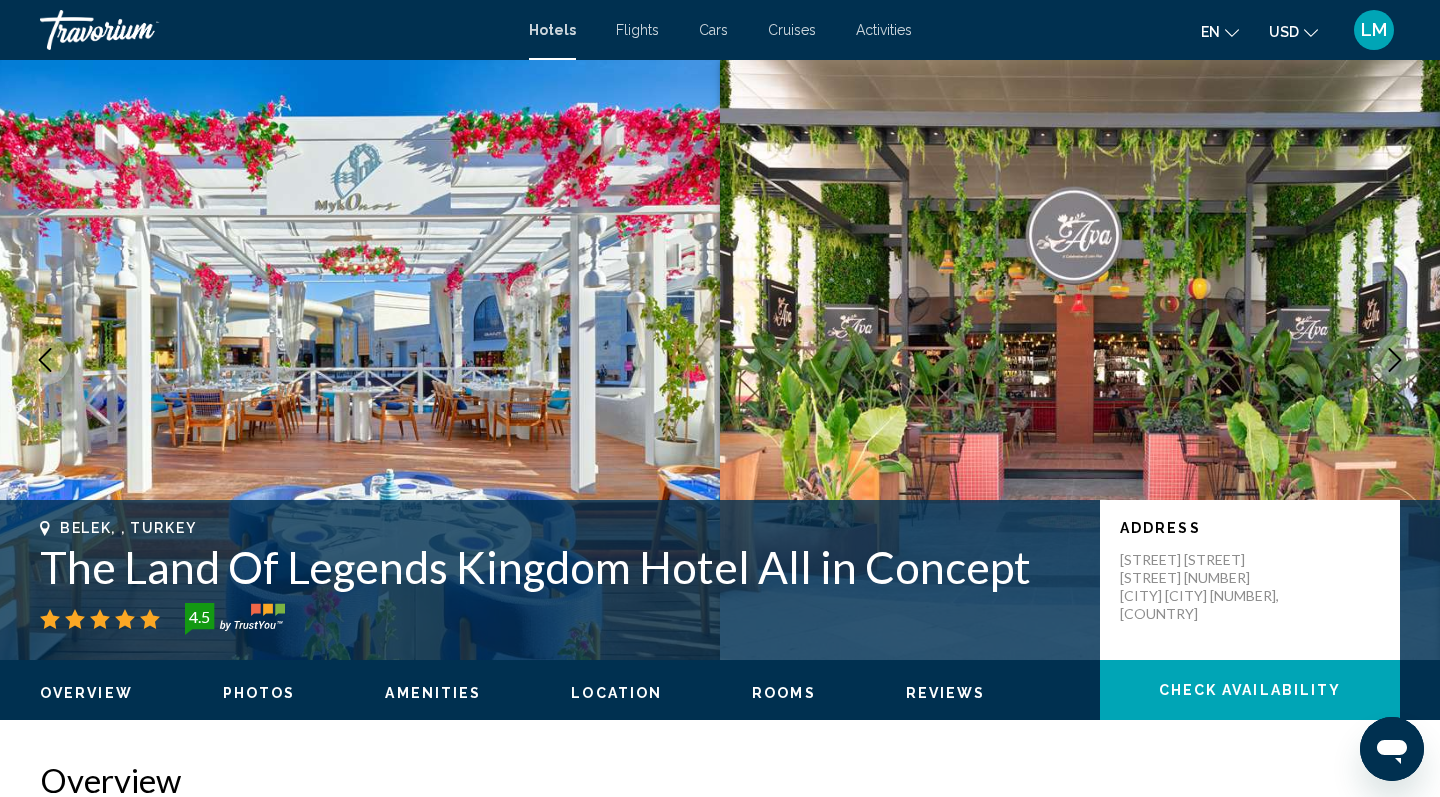 click at bounding box center [1395, 360] 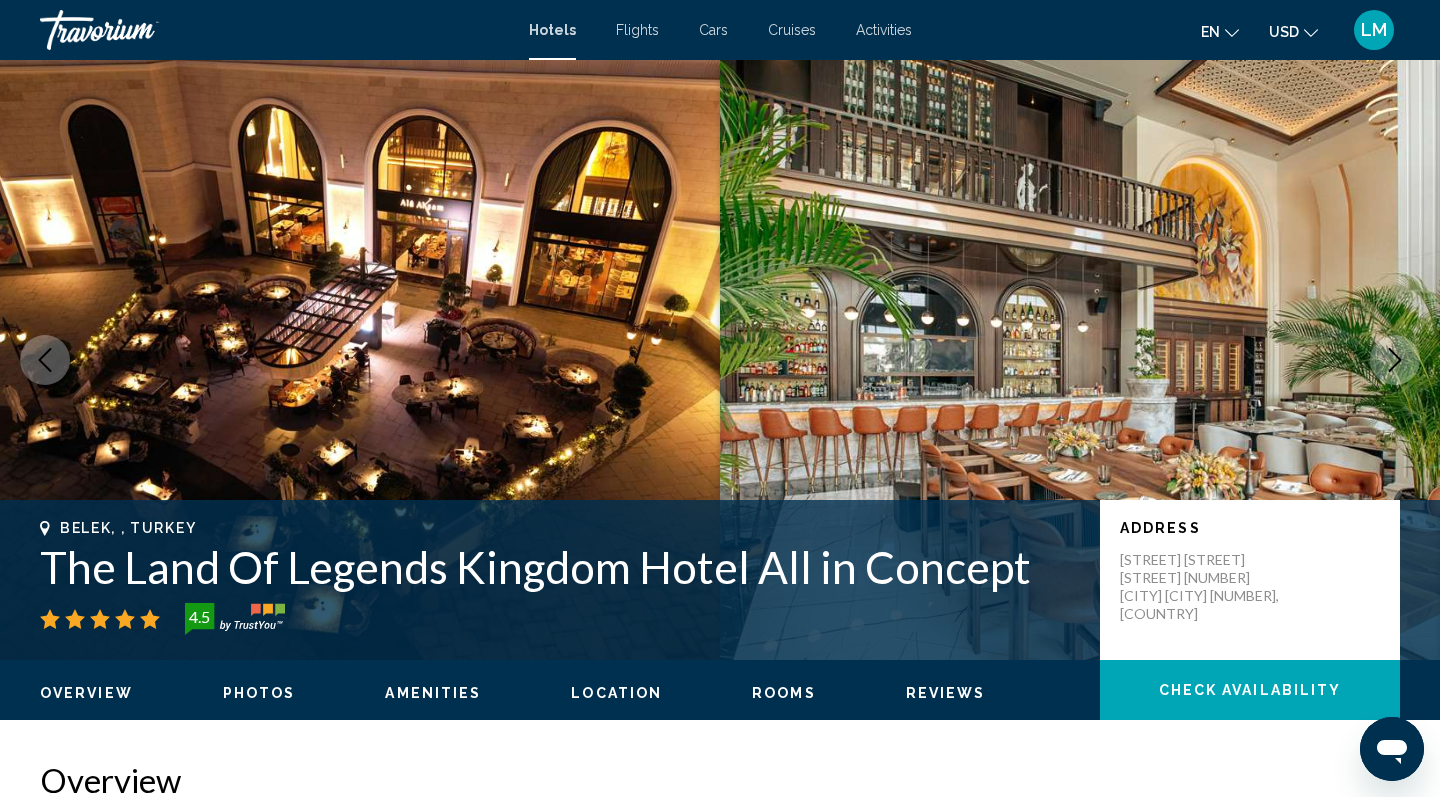 click 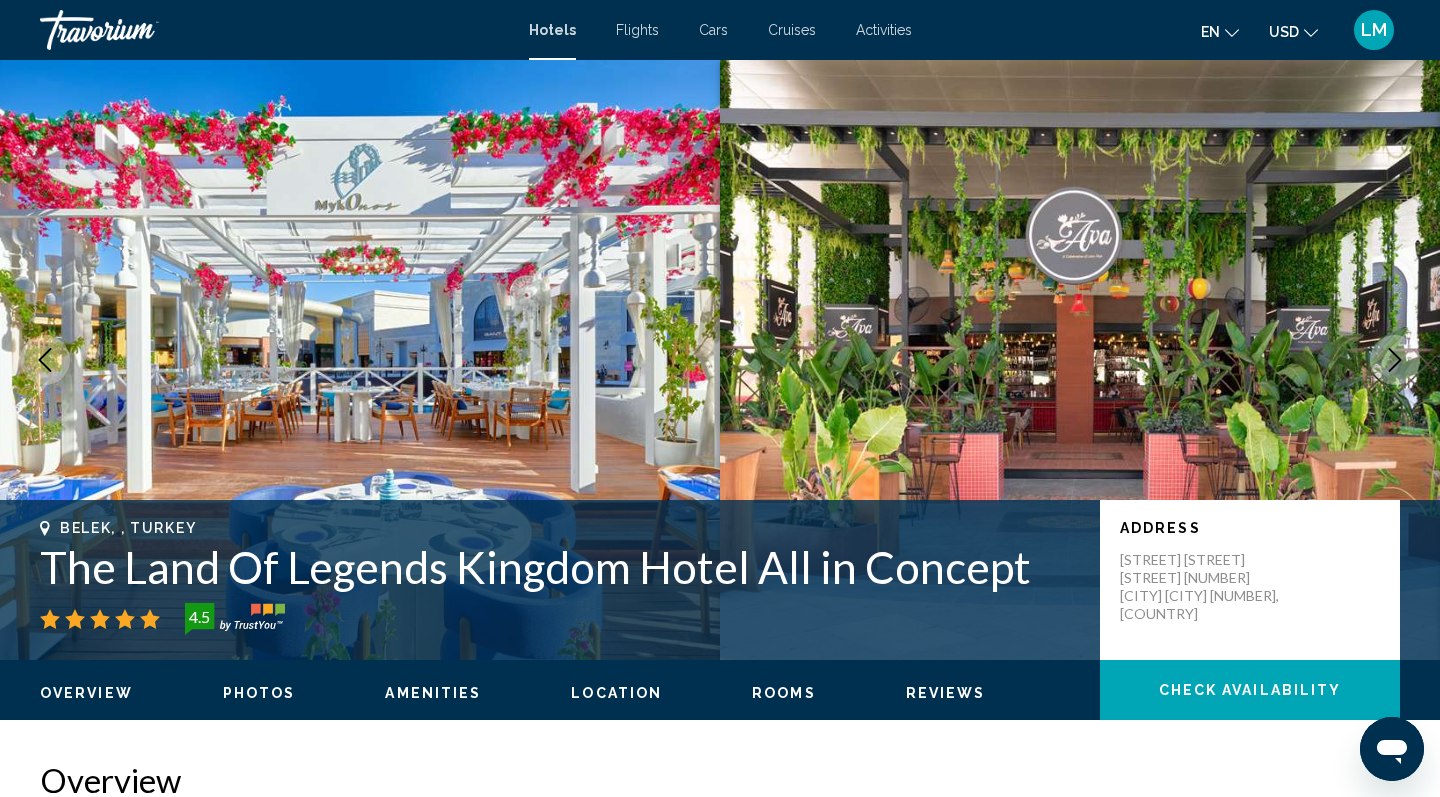 click 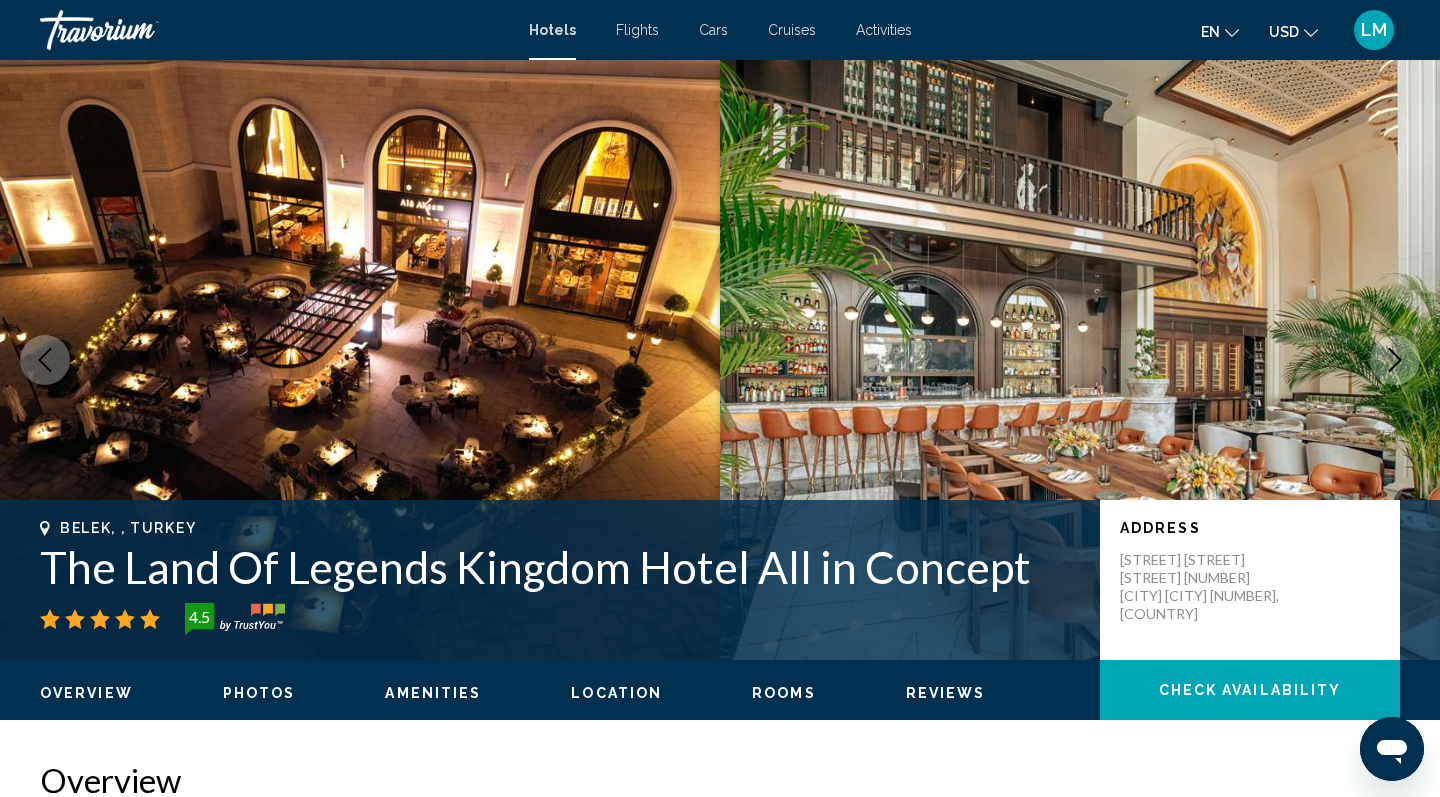 click 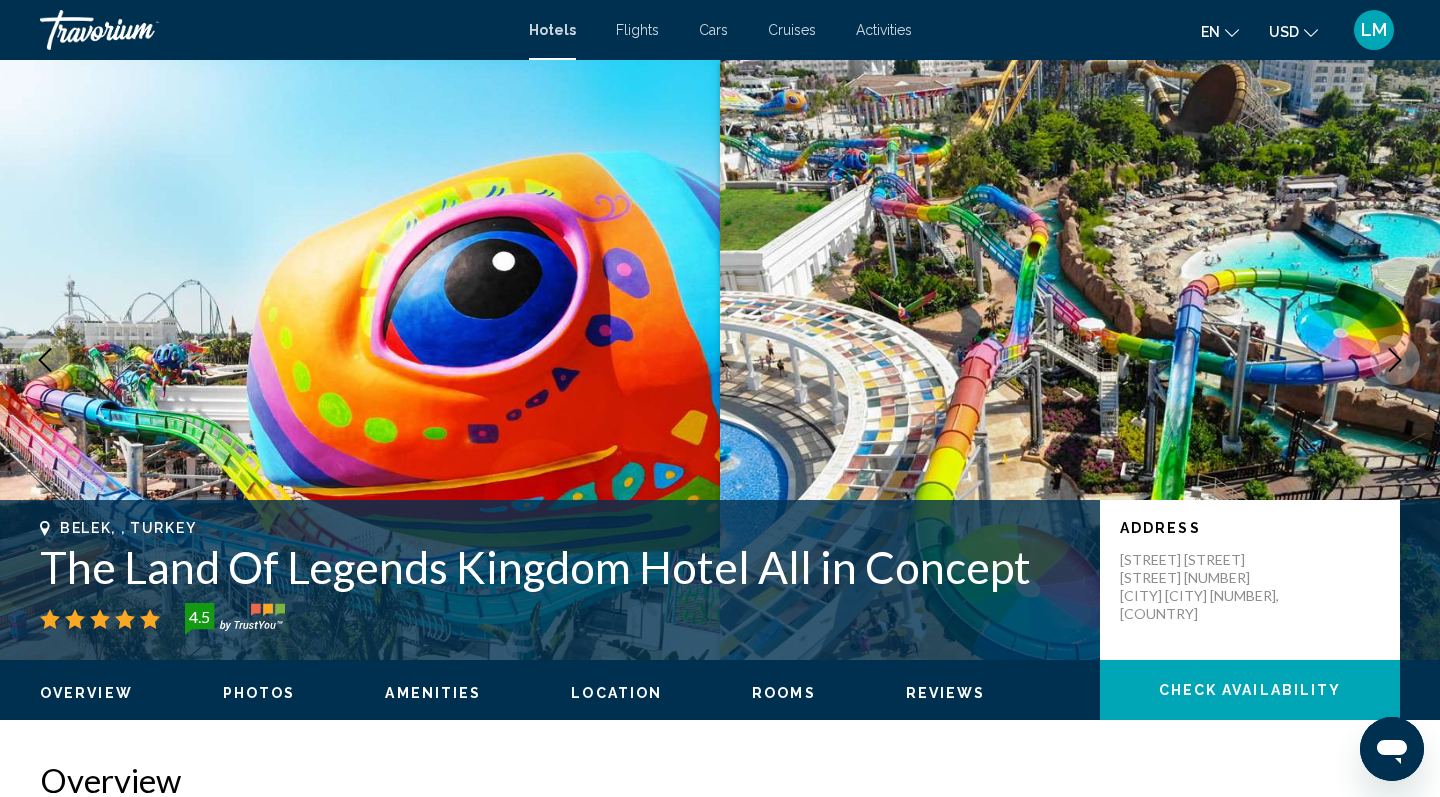 click 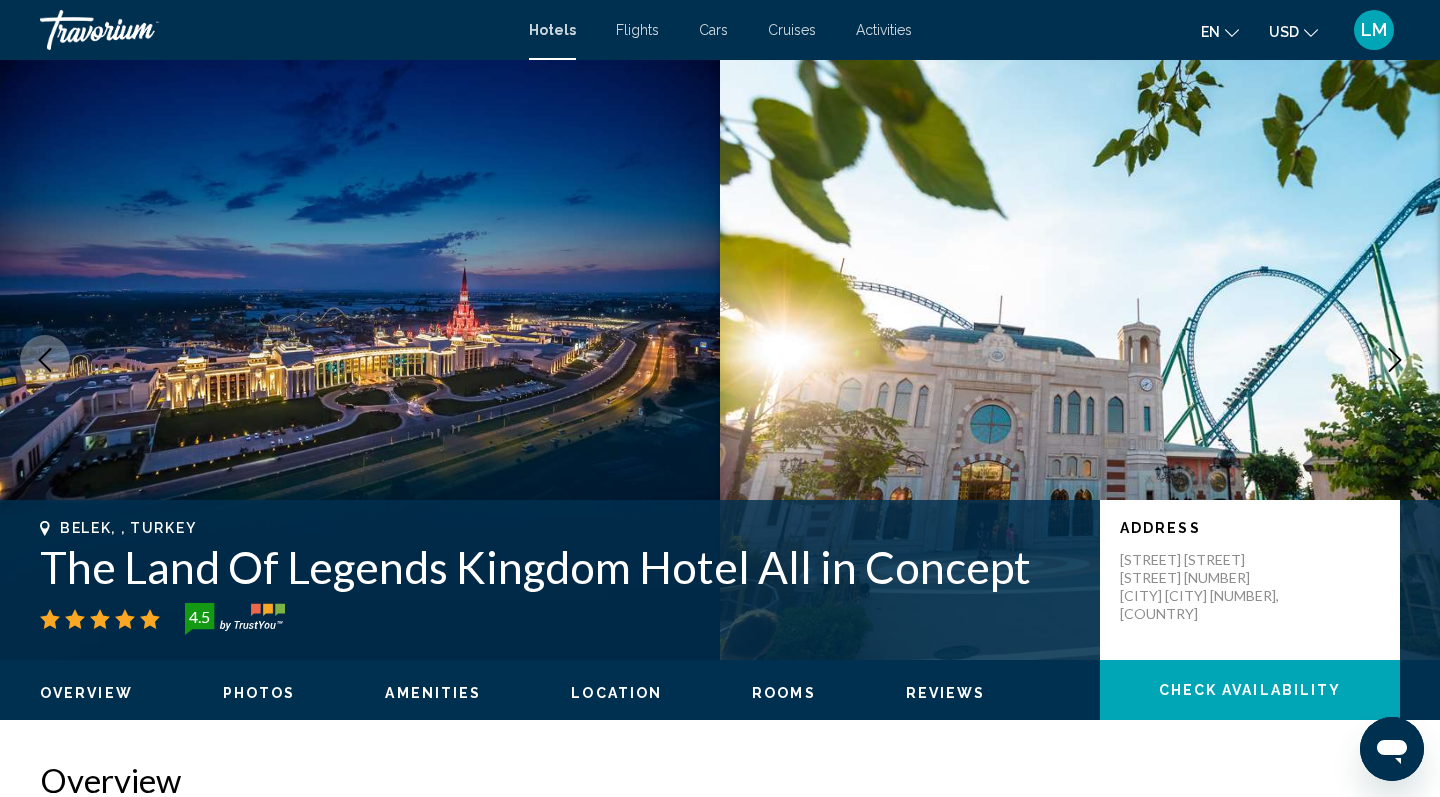 click 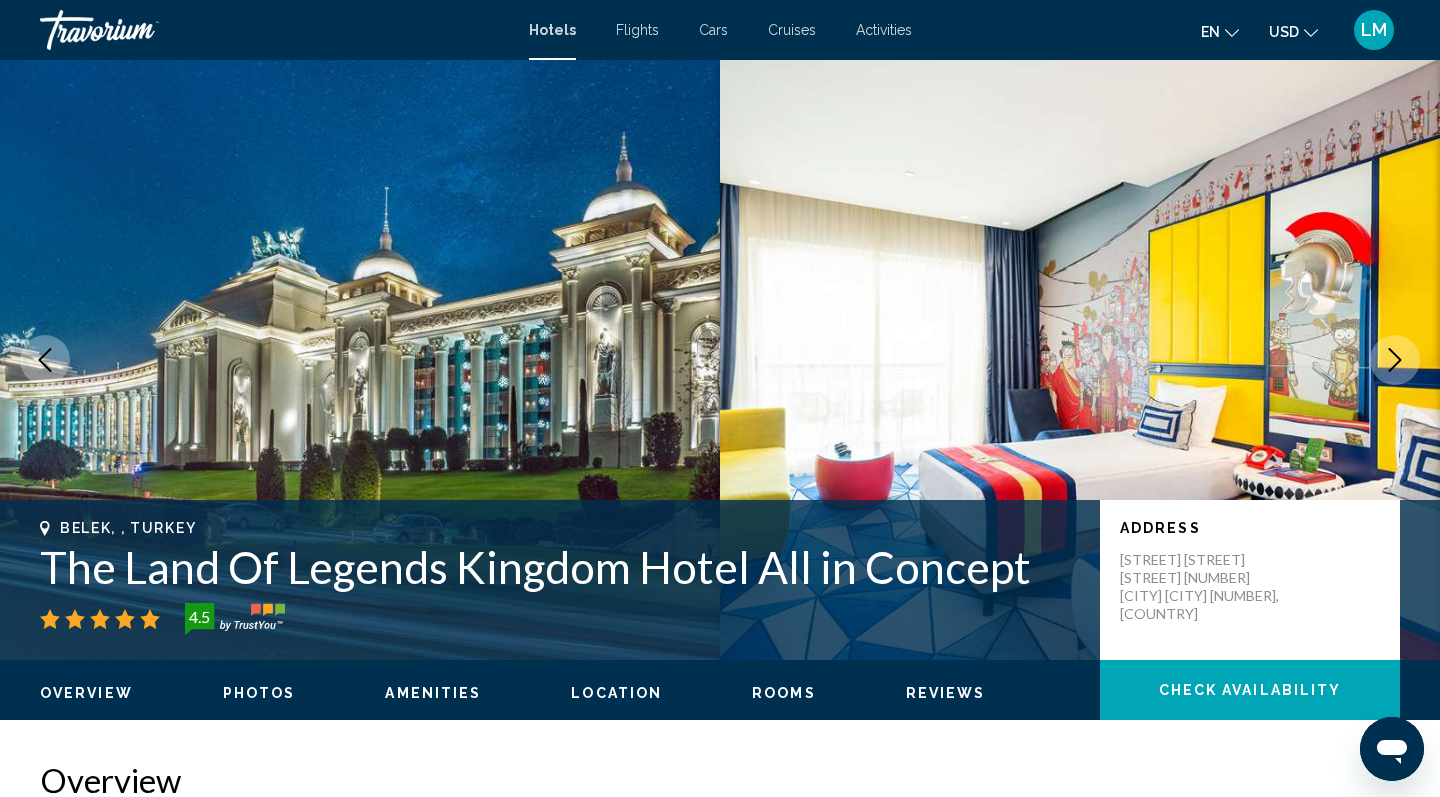 scroll, scrollTop: 0, scrollLeft: 0, axis: both 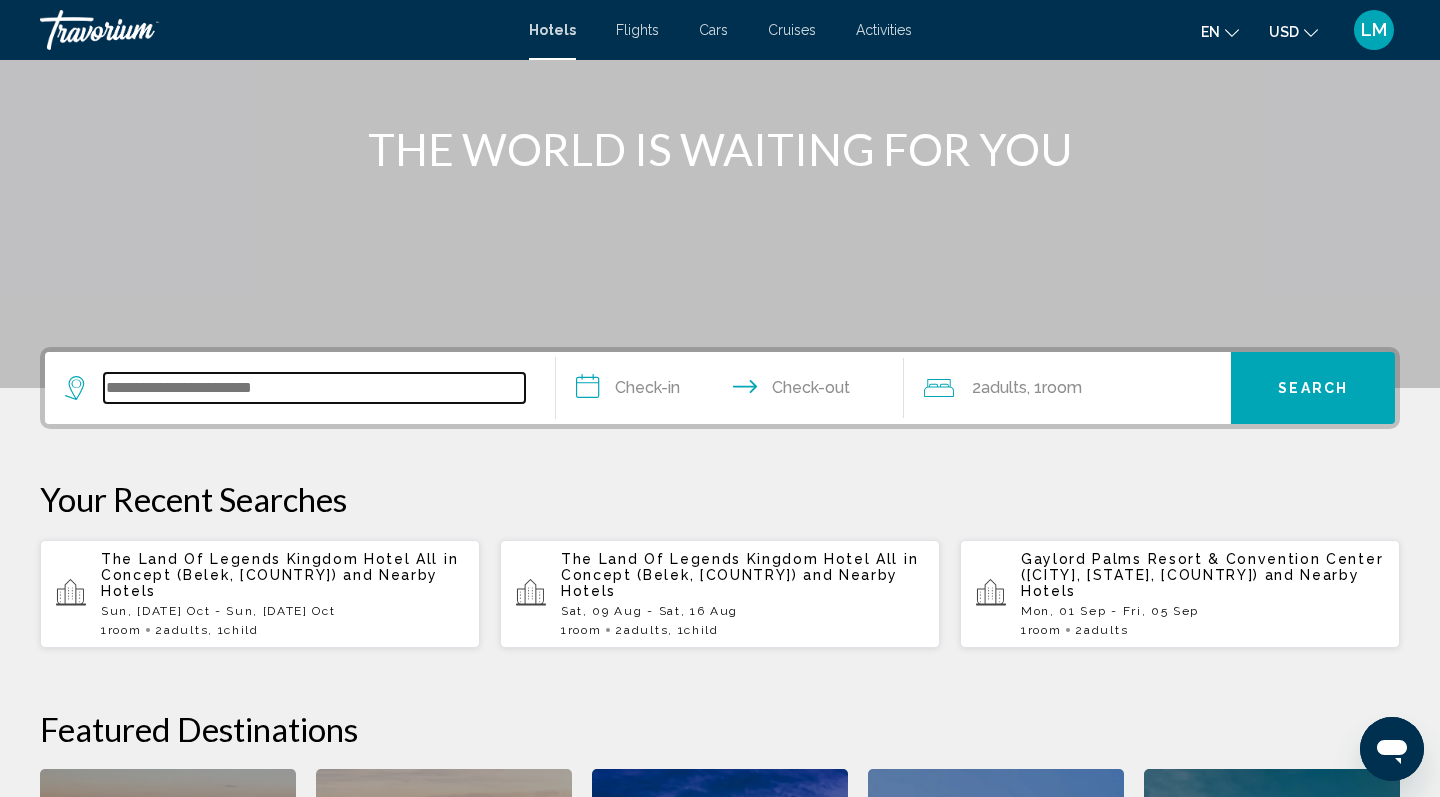 click at bounding box center [314, 388] 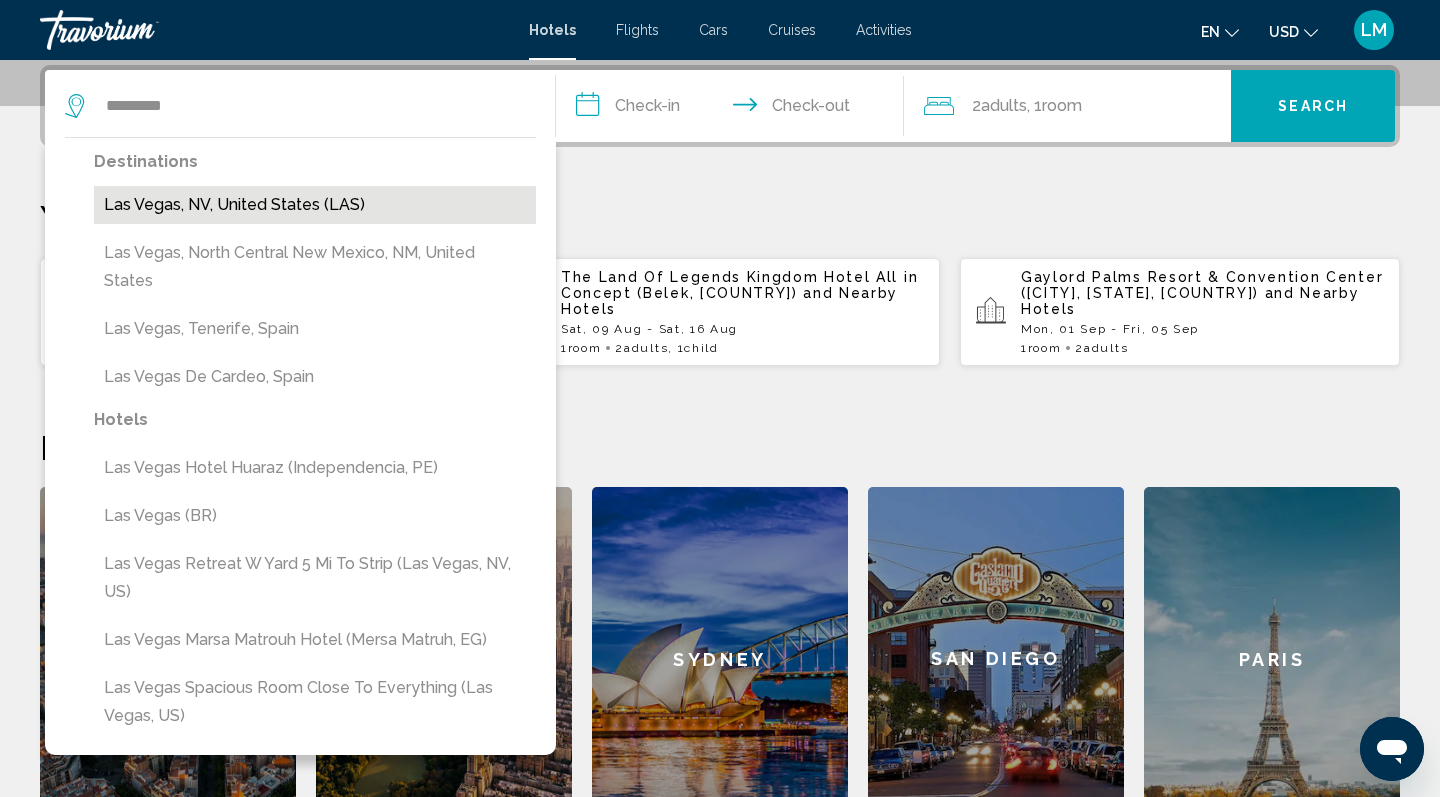 drag, startPoint x: 213, startPoint y: 392, endPoint x: 325, endPoint y: 205, distance: 217.97476 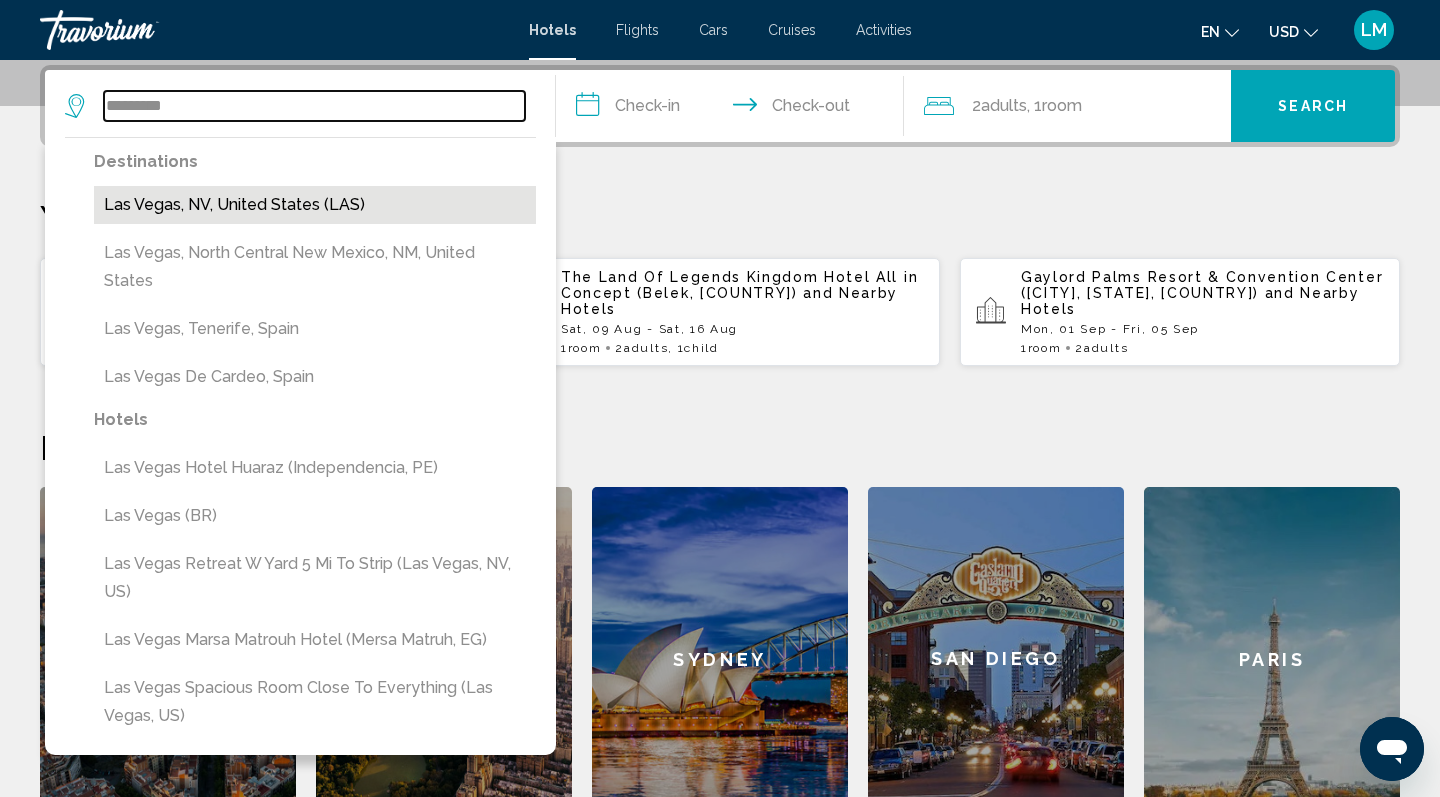 type on "**********" 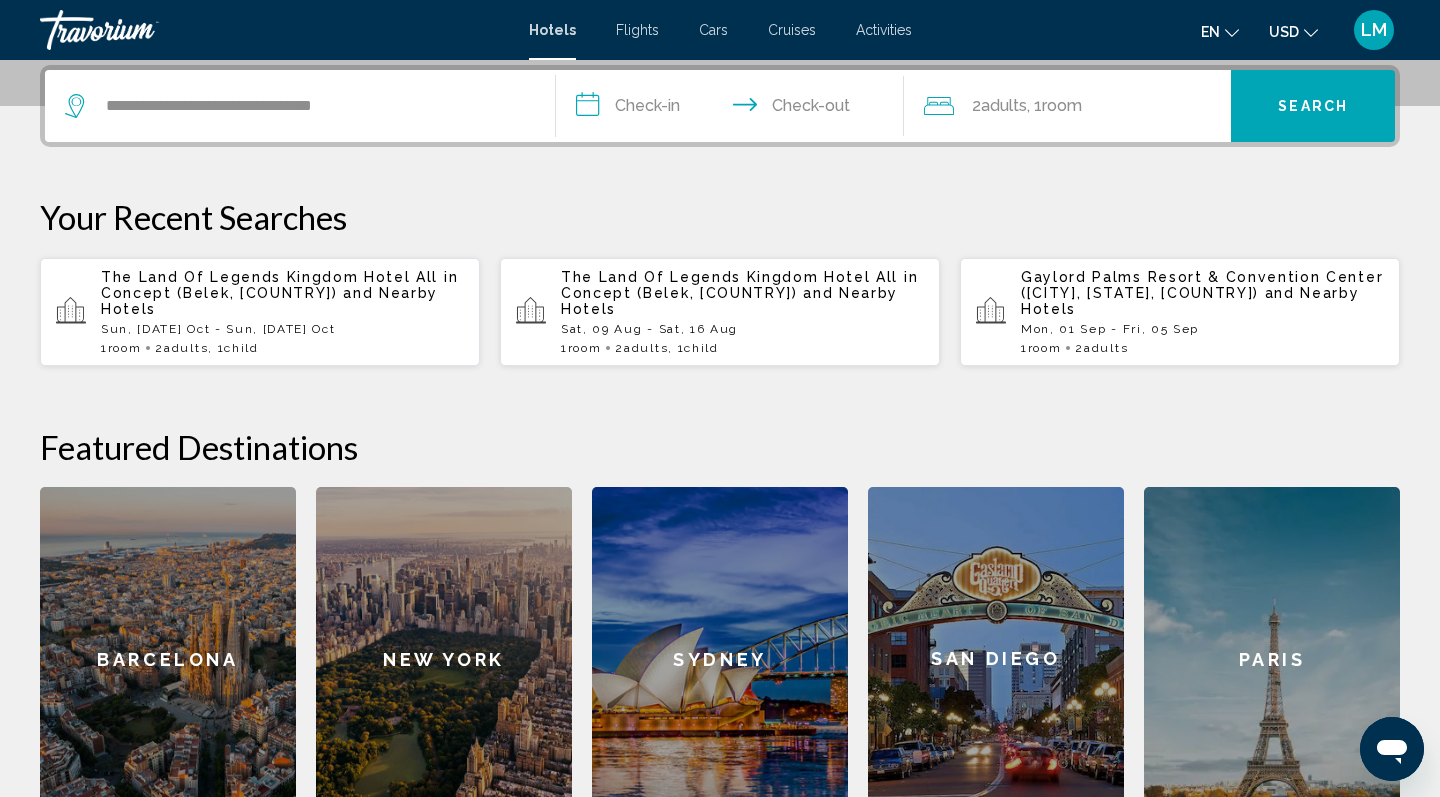 click on "**********" at bounding box center [734, 109] 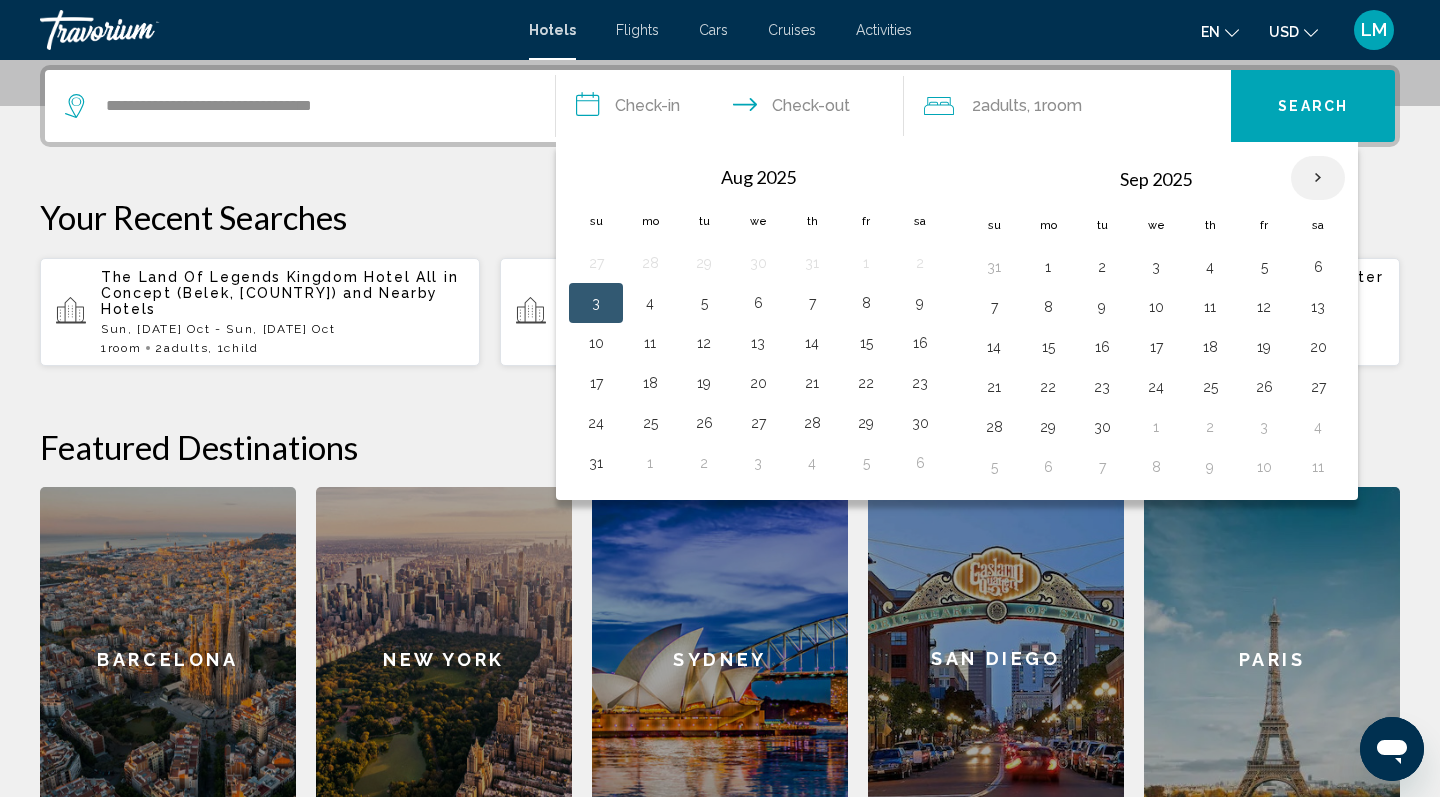 click at bounding box center (1318, 178) 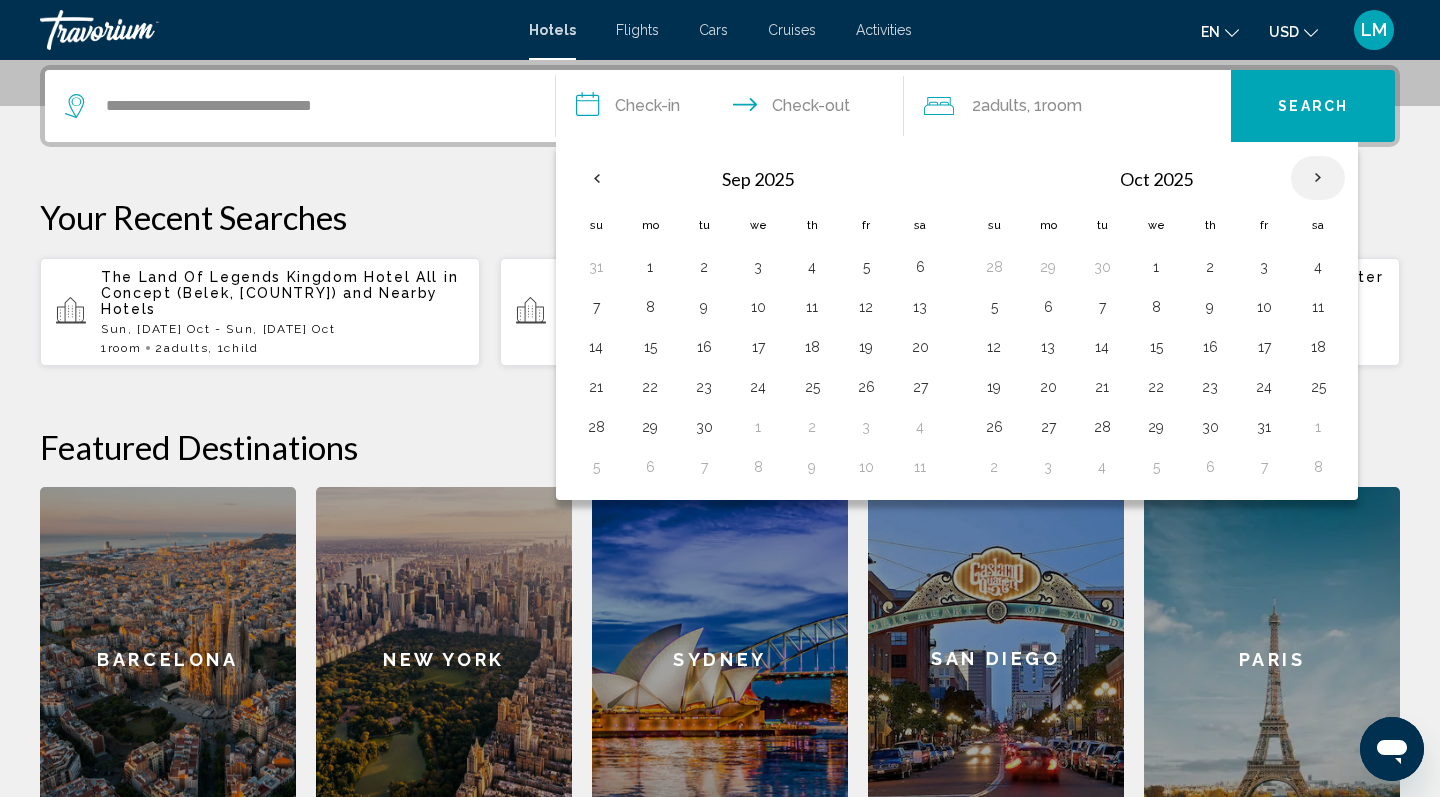 click at bounding box center (1318, 178) 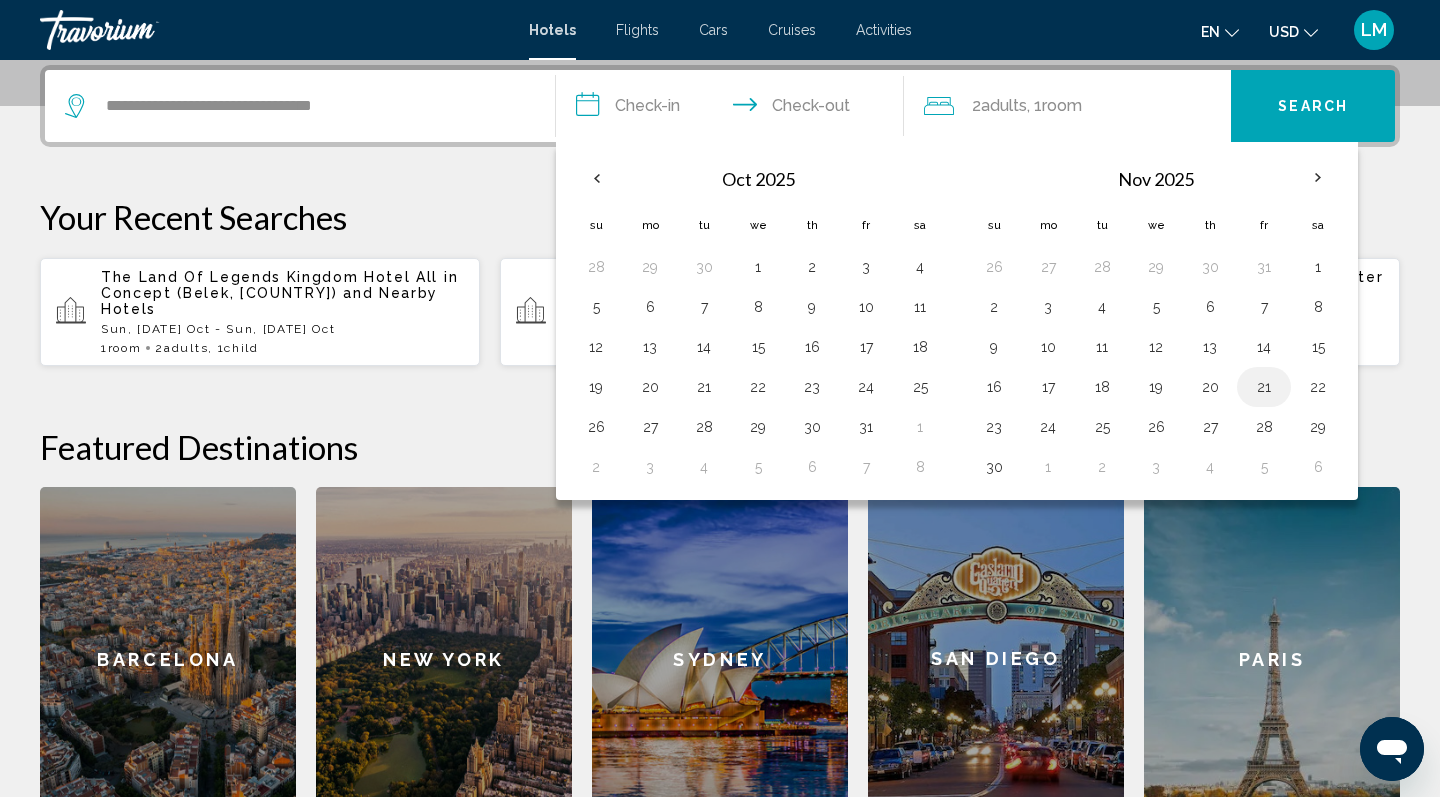 click on "21" at bounding box center (1264, 387) 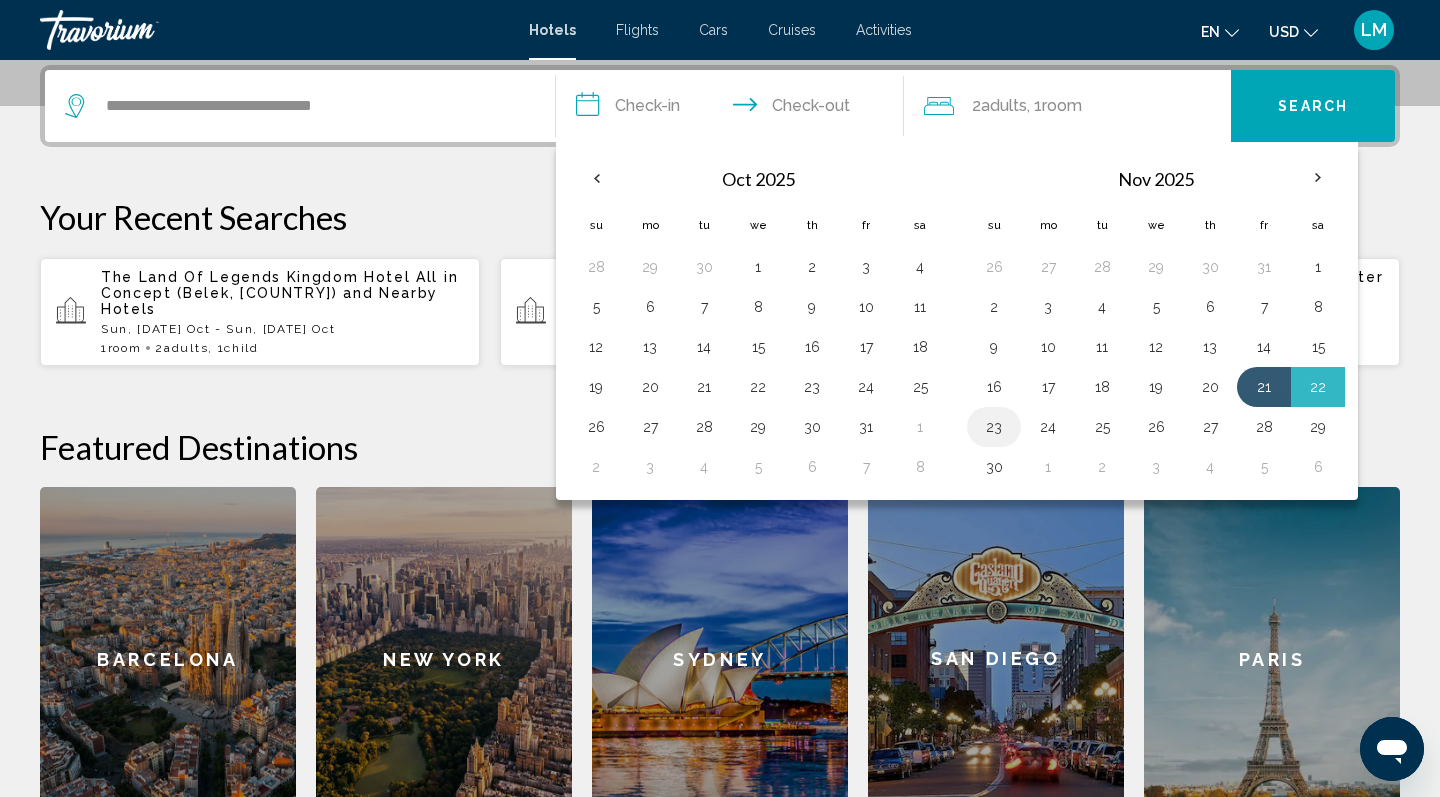 click on "23" at bounding box center [994, 427] 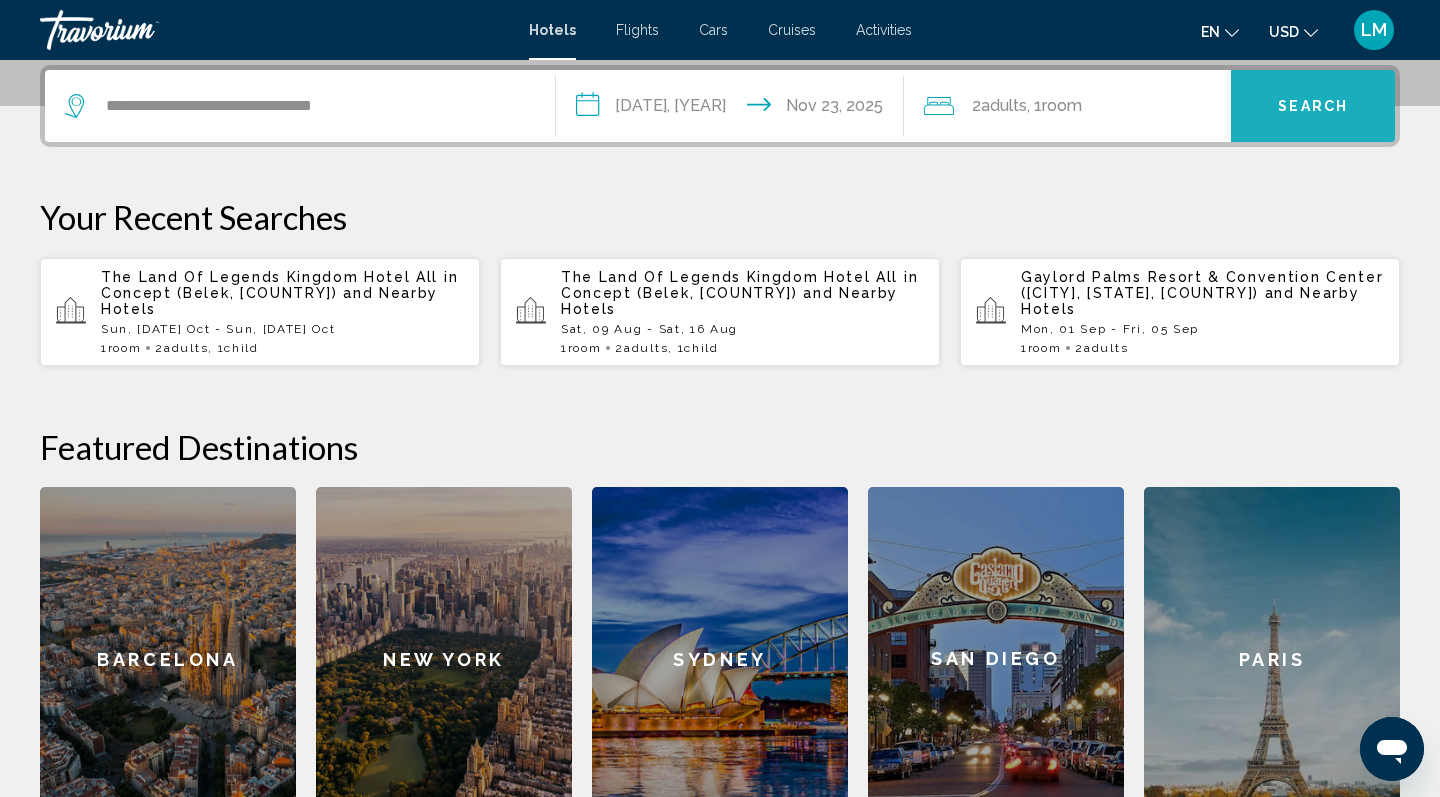 click on "Search" at bounding box center [1313, 107] 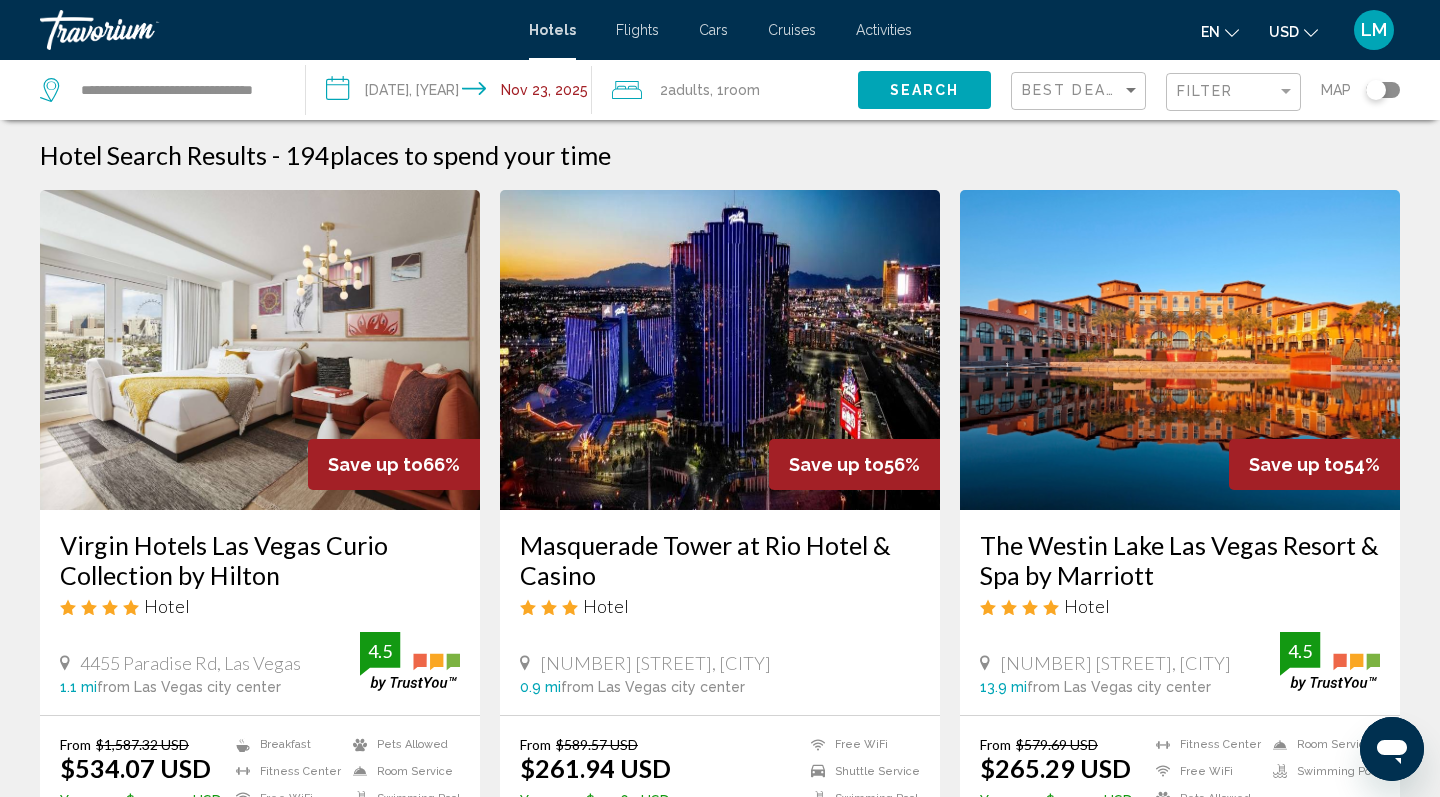 scroll, scrollTop: 0, scrollLeft: 0, axis: both 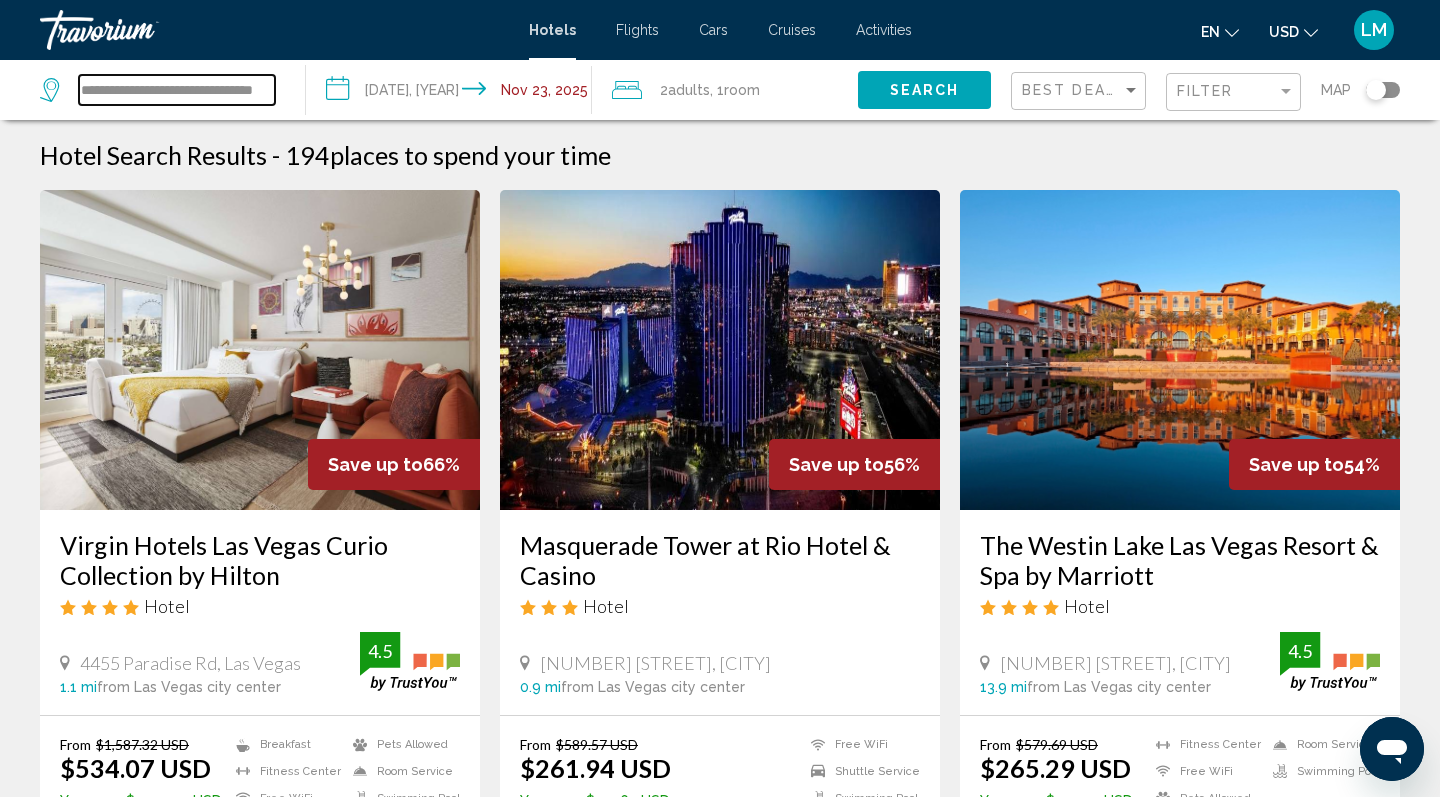 click on "**********" at bounding box center (177, 90) 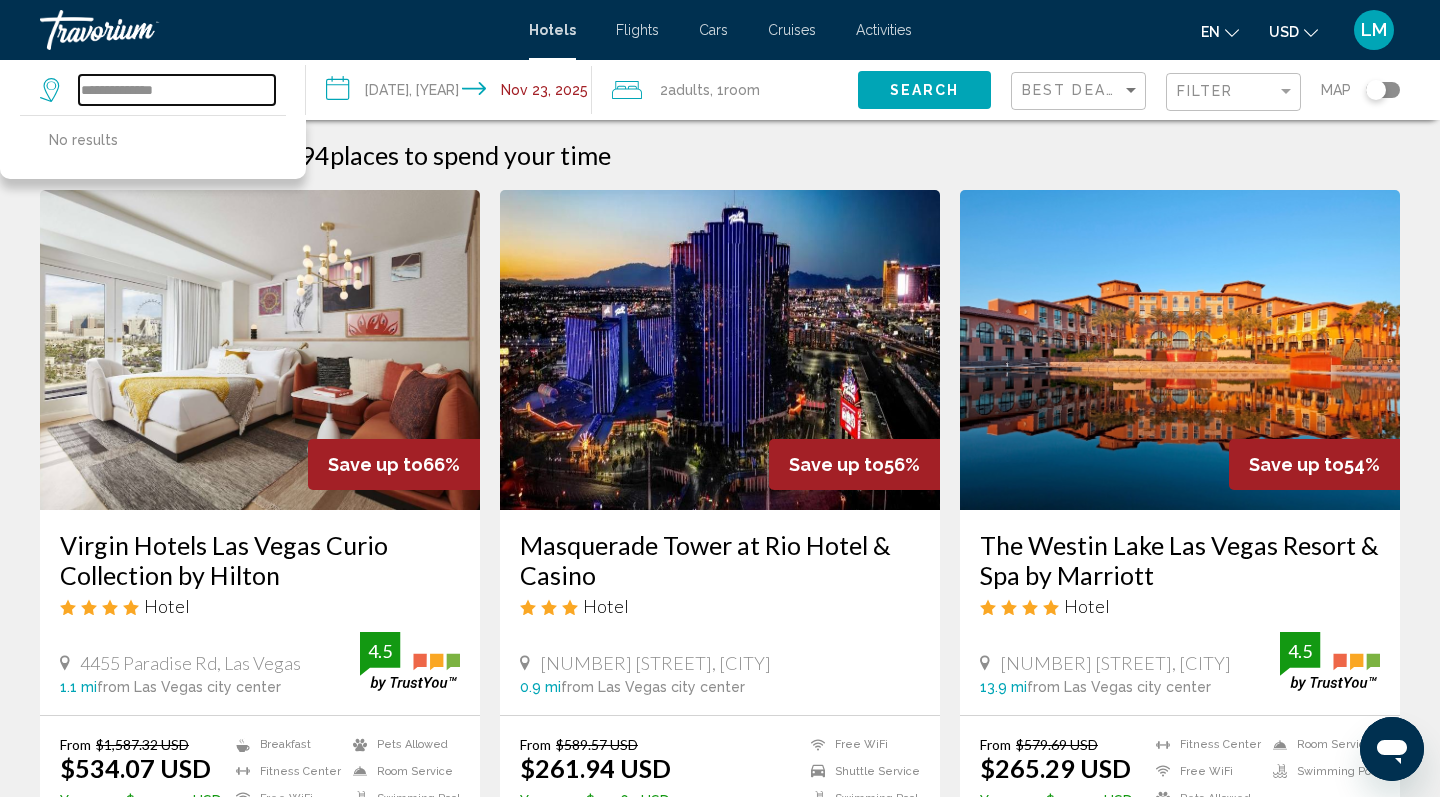 click on "**********" at bounding box center (177, 90) 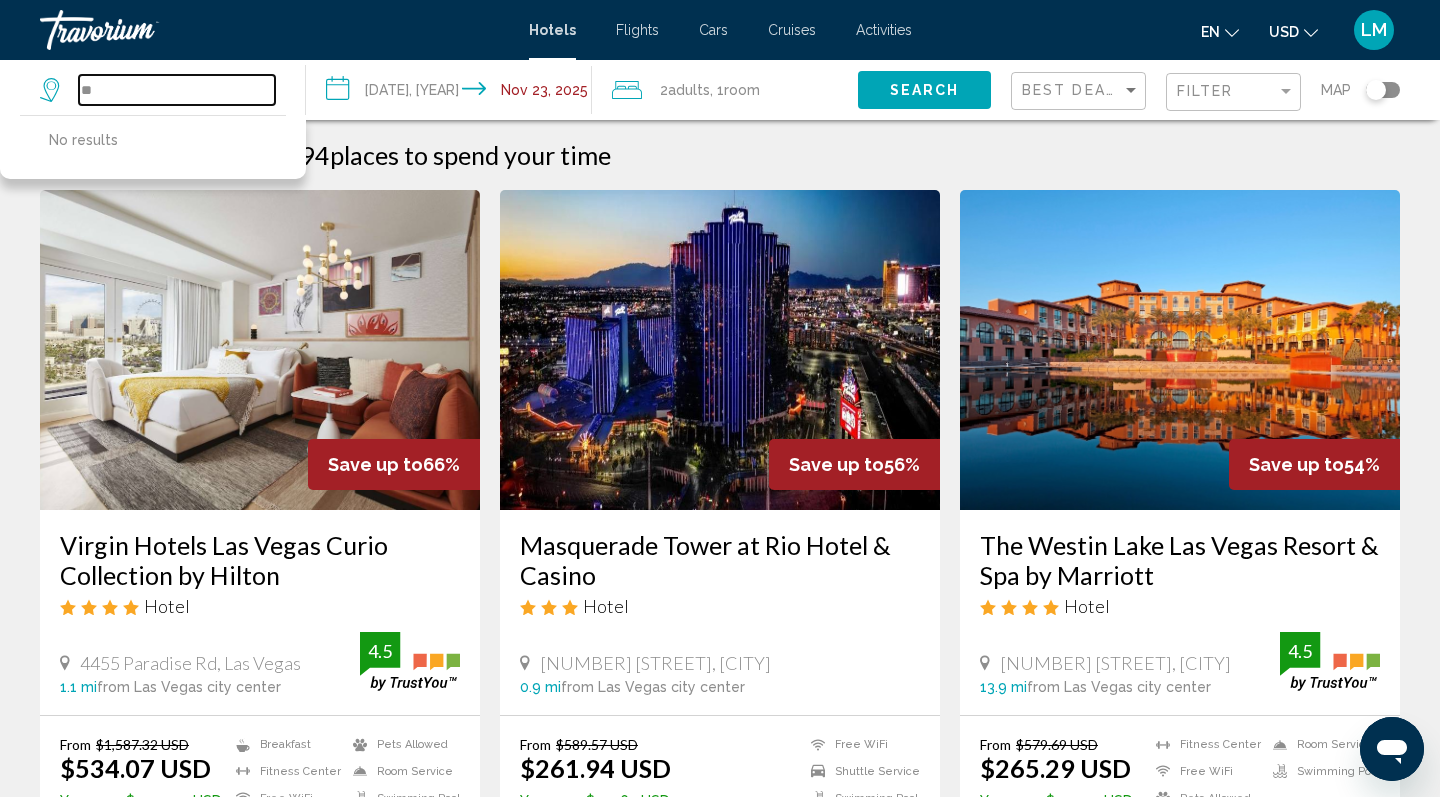 type on "*" 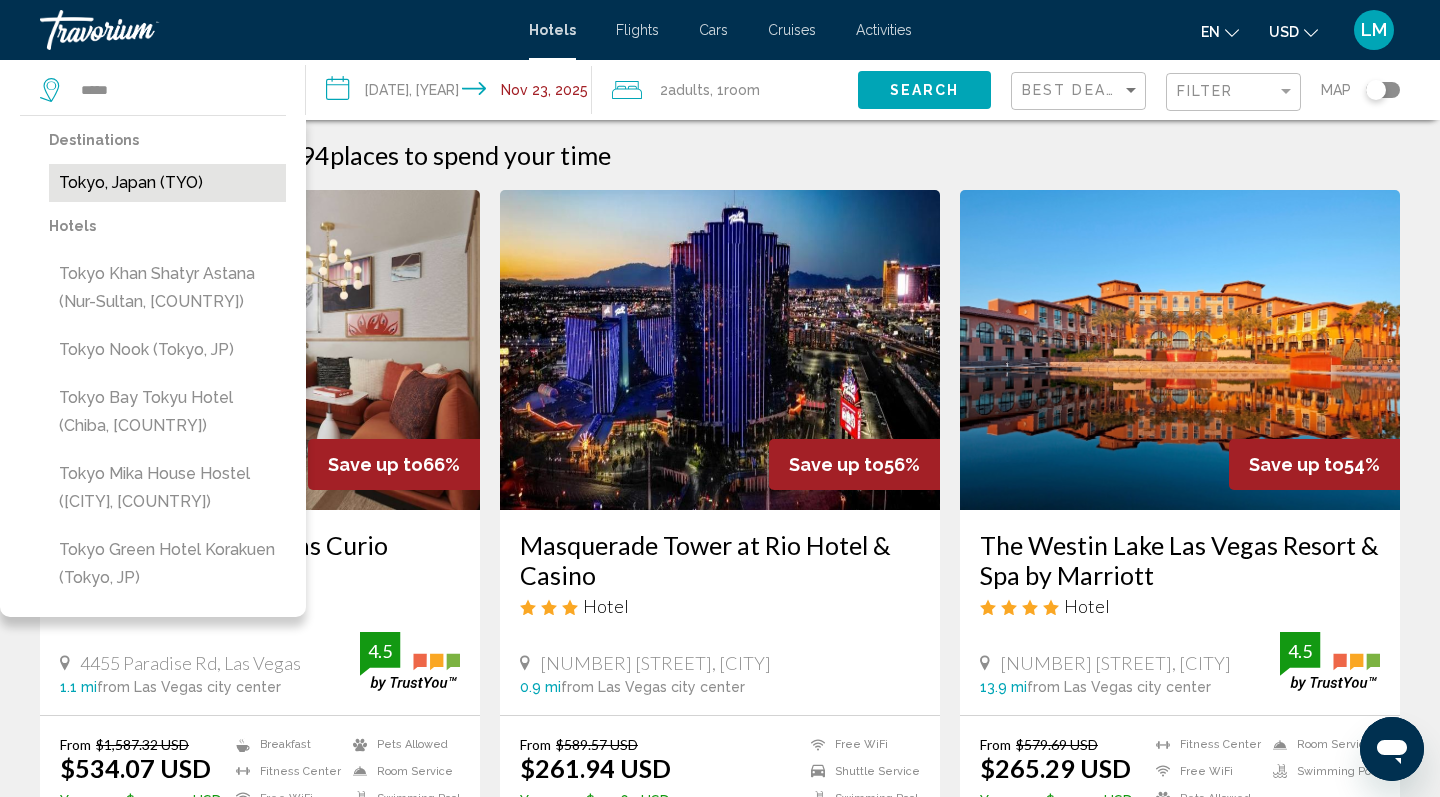 click on "Tokyo, Japan (TYO)" at bounding box center (167, 183) 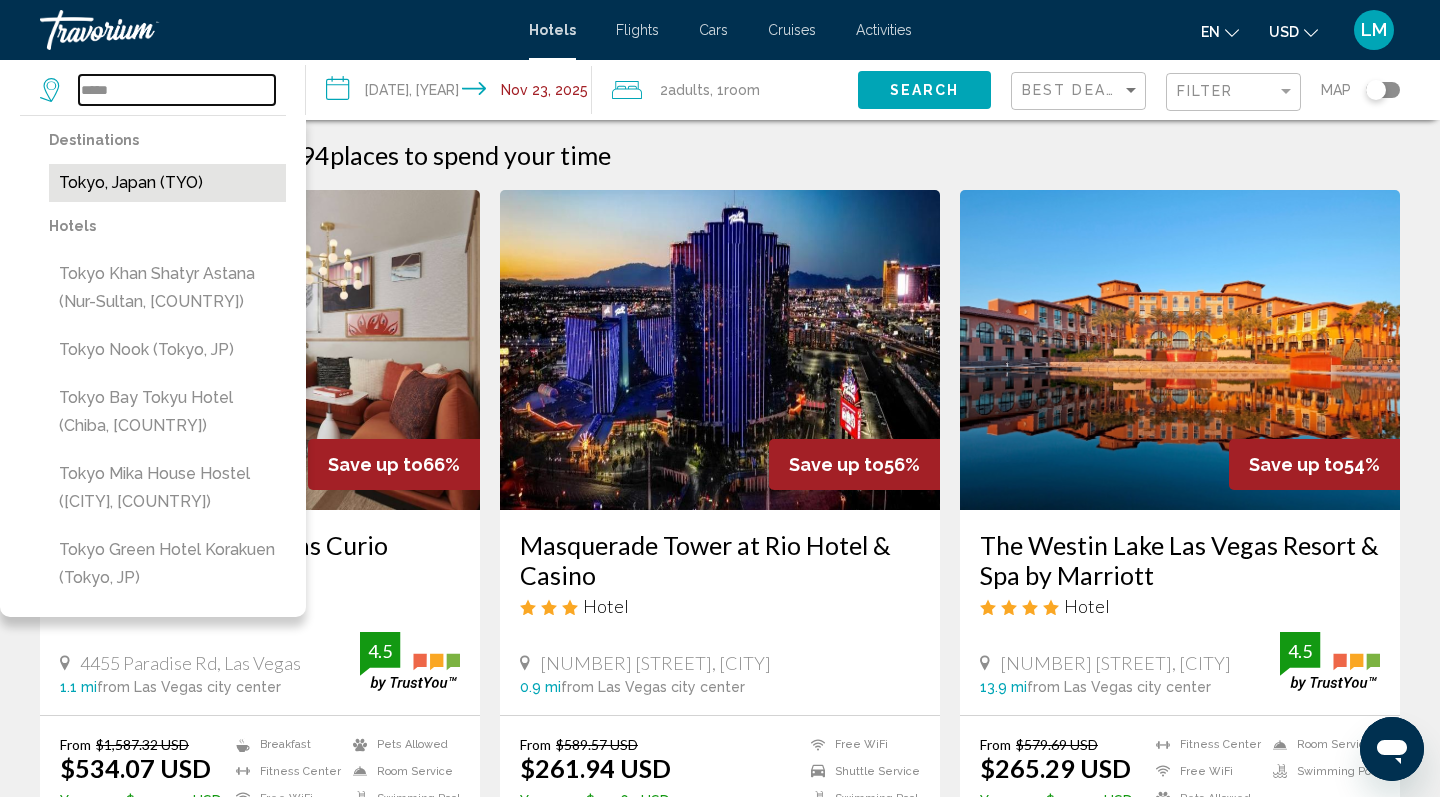 type on "**********" 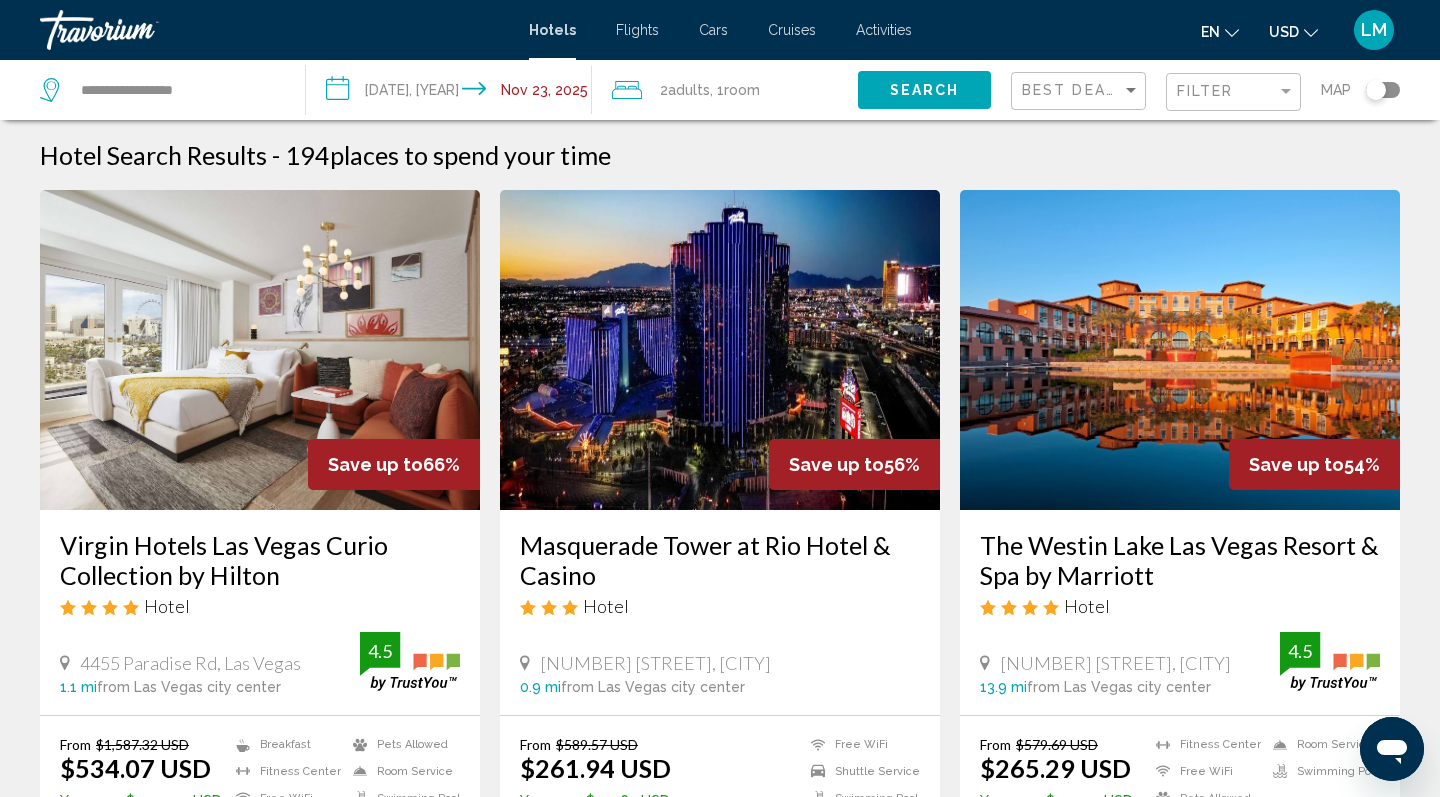 click on "**********" at bounding box center (453, 93) 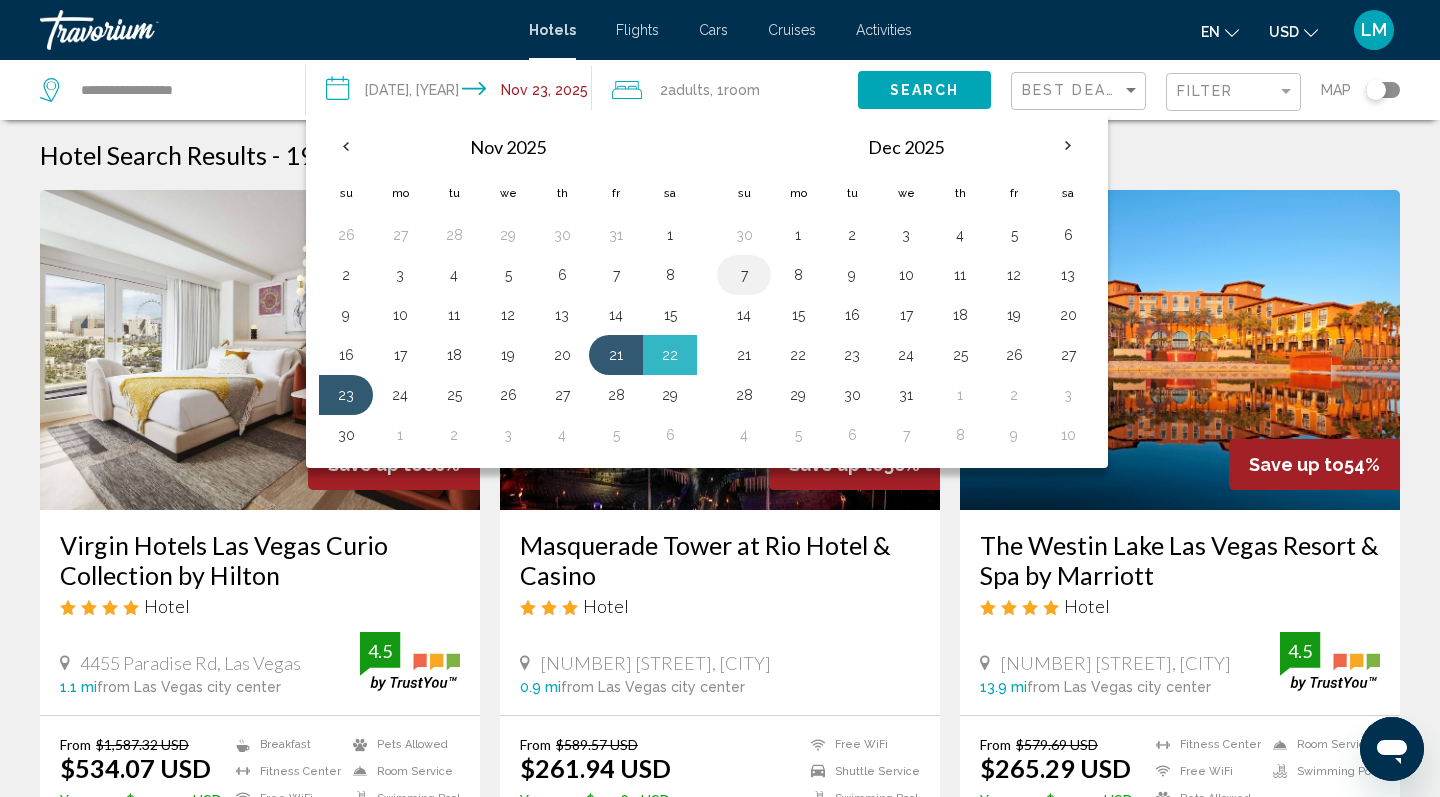 click on "7" at bounding box center [744, 275] 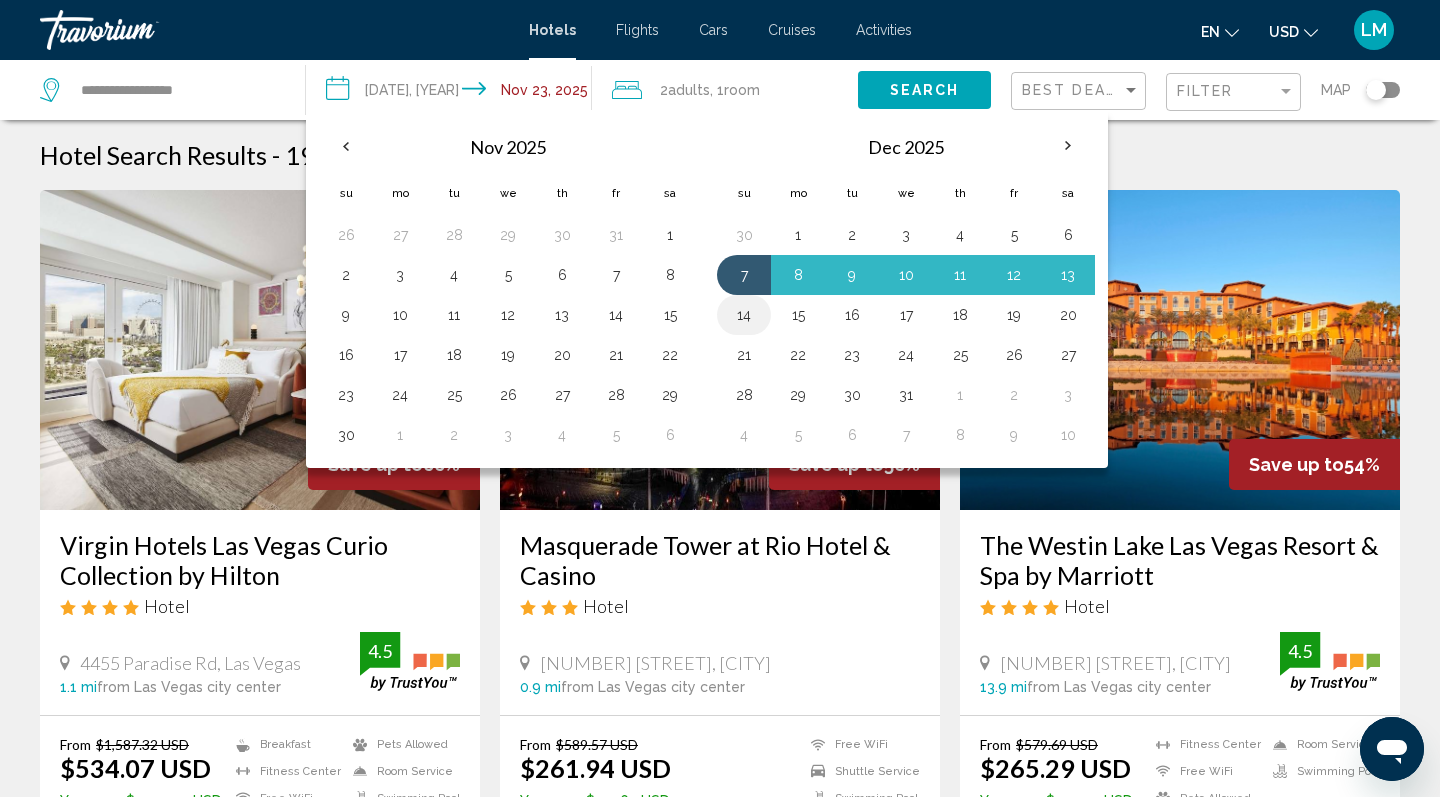 click on "14" at bounding box center (744, 315) 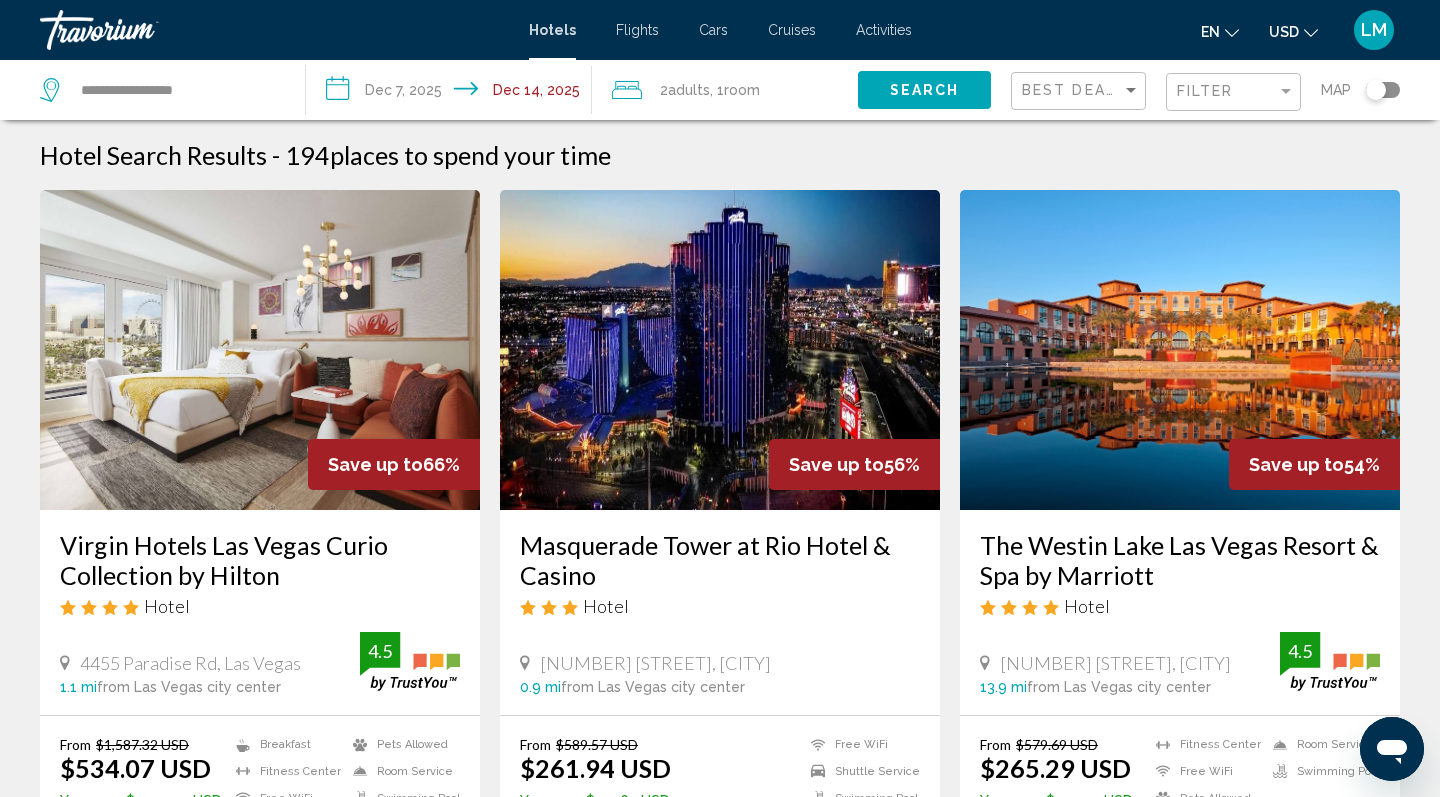 click on "Search" 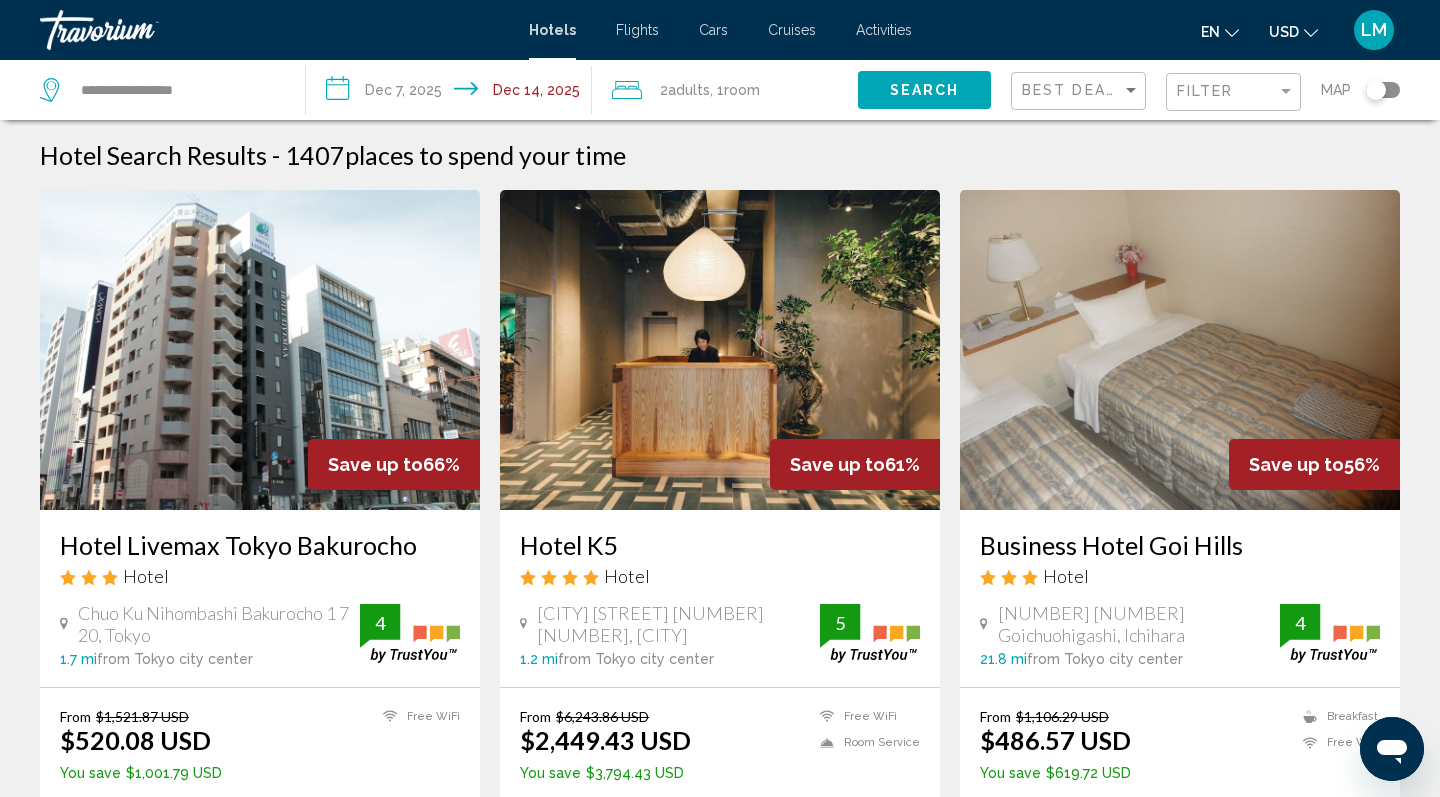 scroll, scrollTop: 0, scrollLeft: 0, axis: both 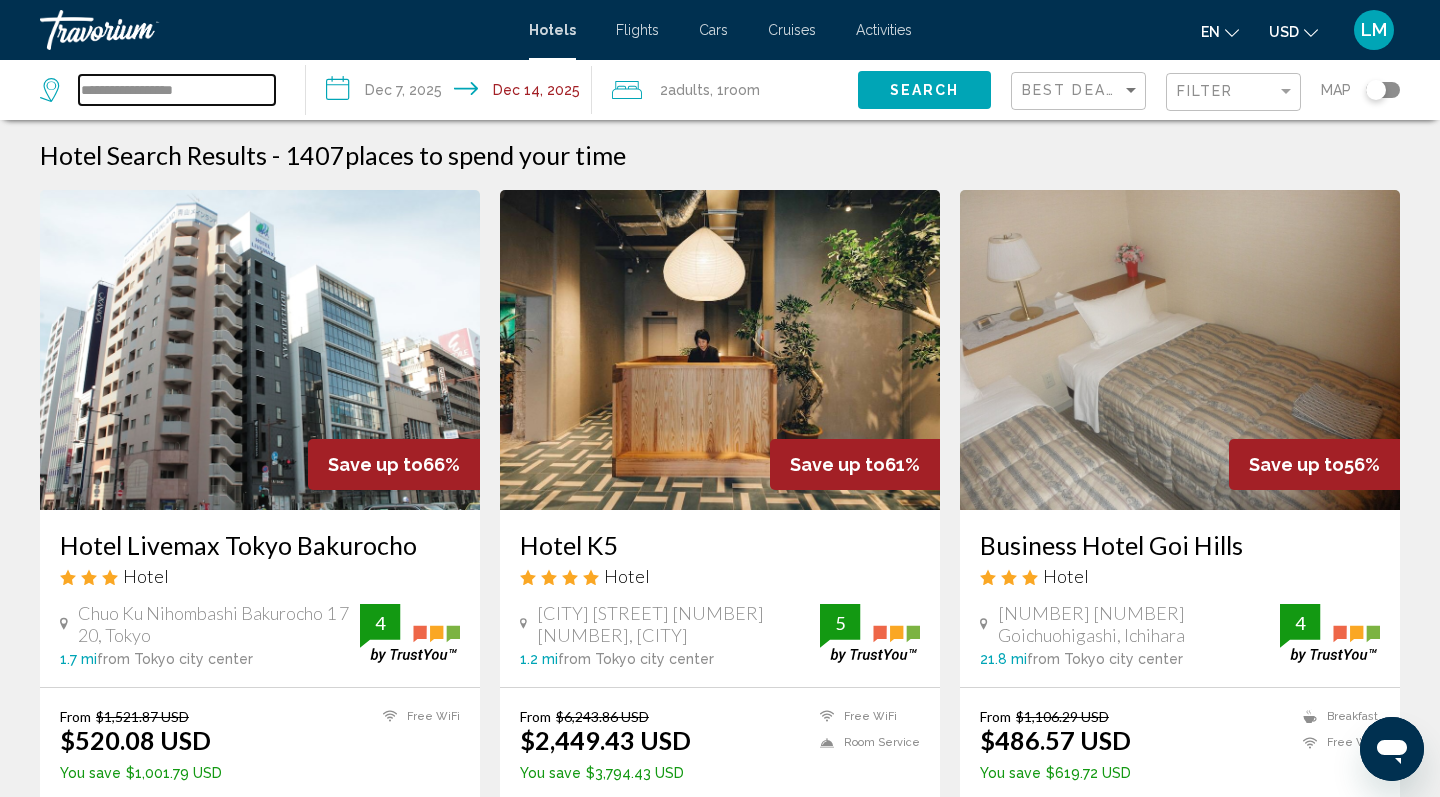 click on "**********" at bounding box center [177, 90] 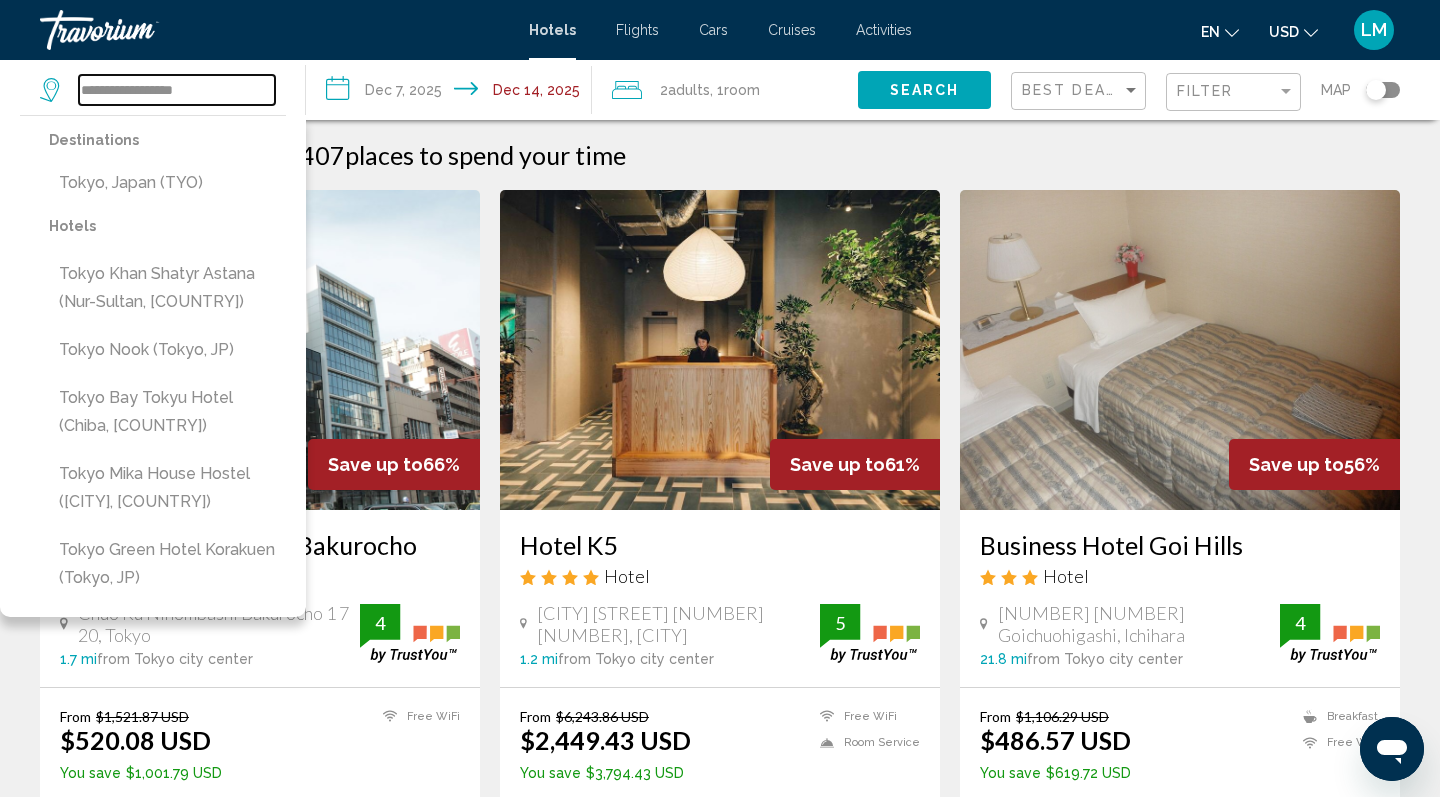 click on "**********" at bounding box center [177, 90] 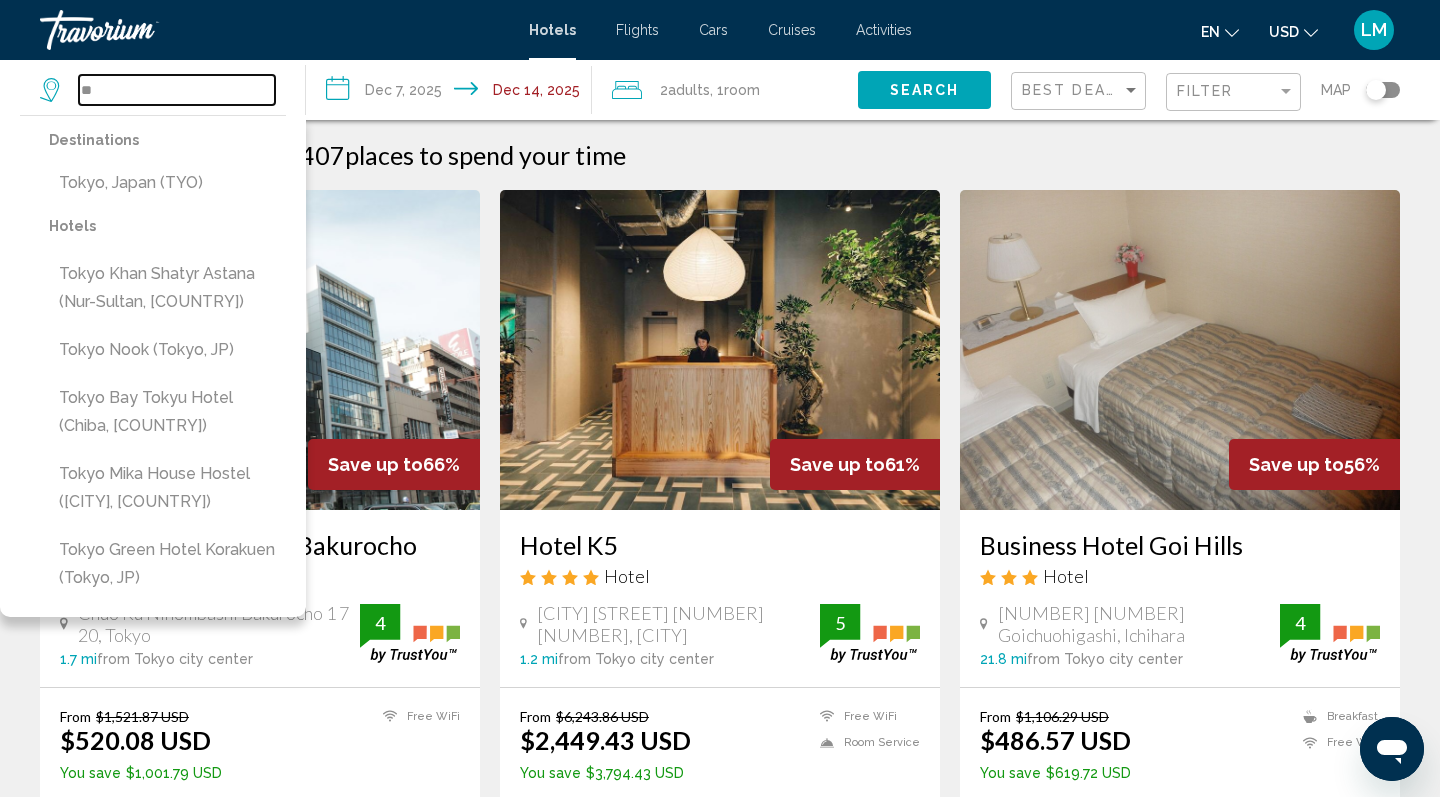type on "*" 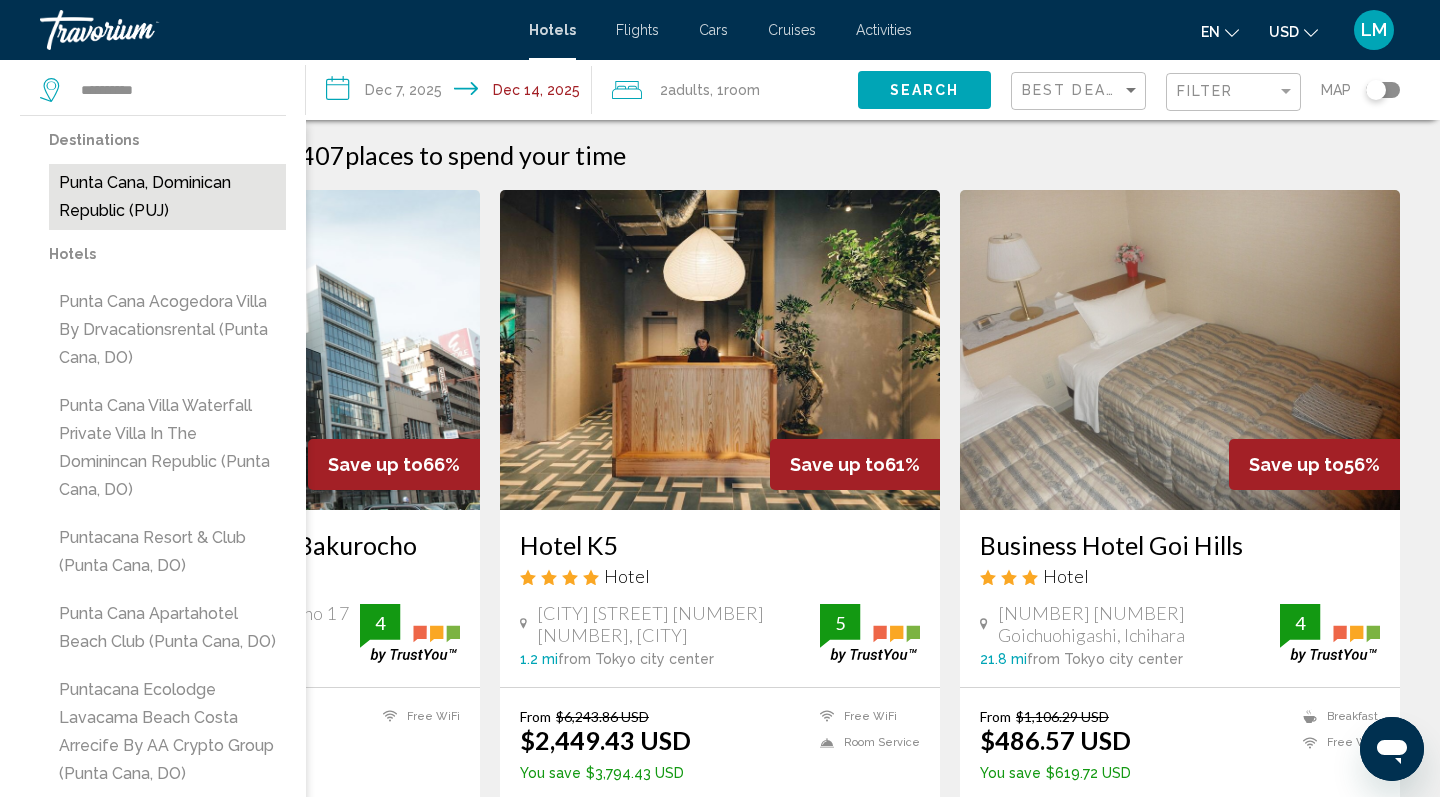 drag, startPoint x: 225, startPoint y: 92, endPoint x: 190, endPoint y: 196, distance: 109.73149 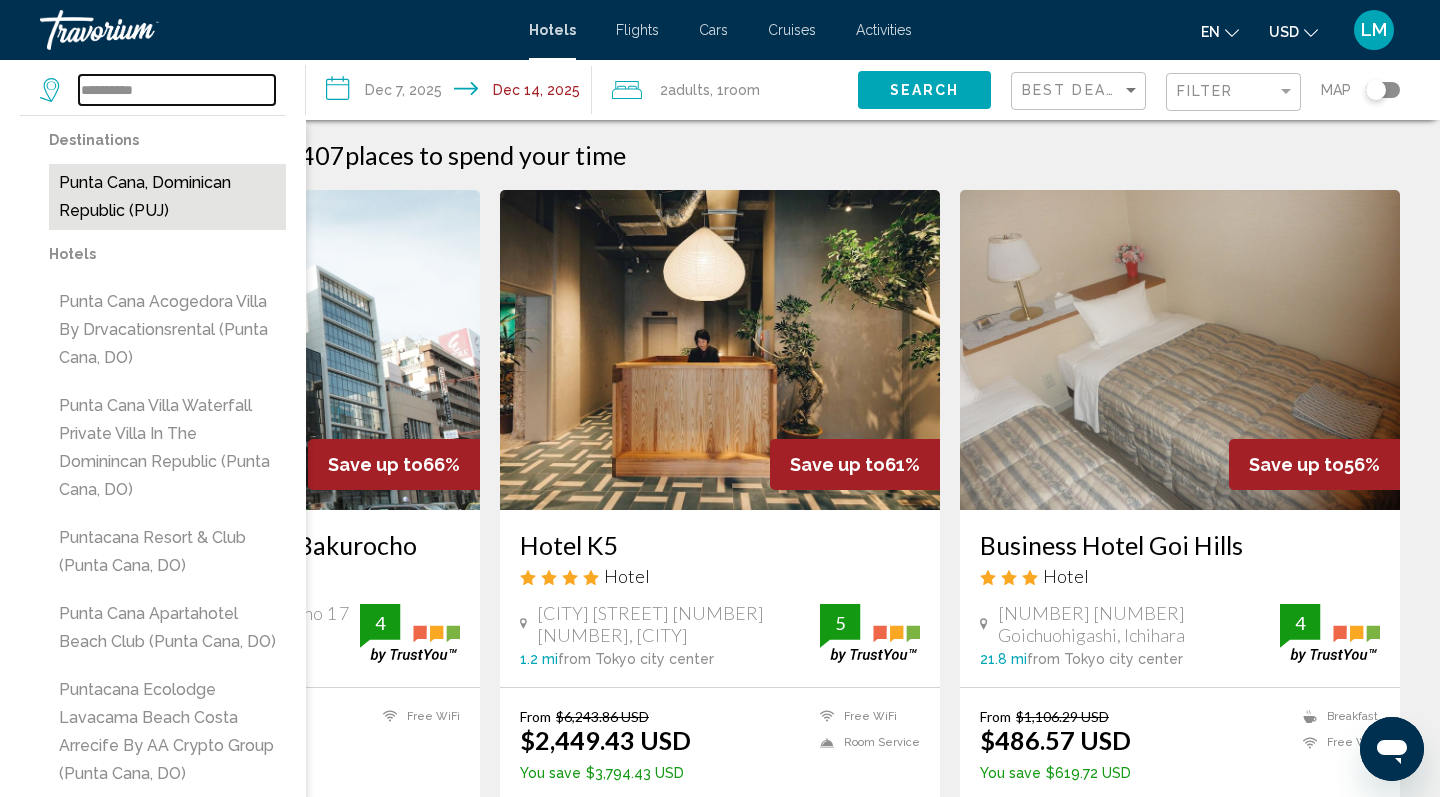type on "**********" 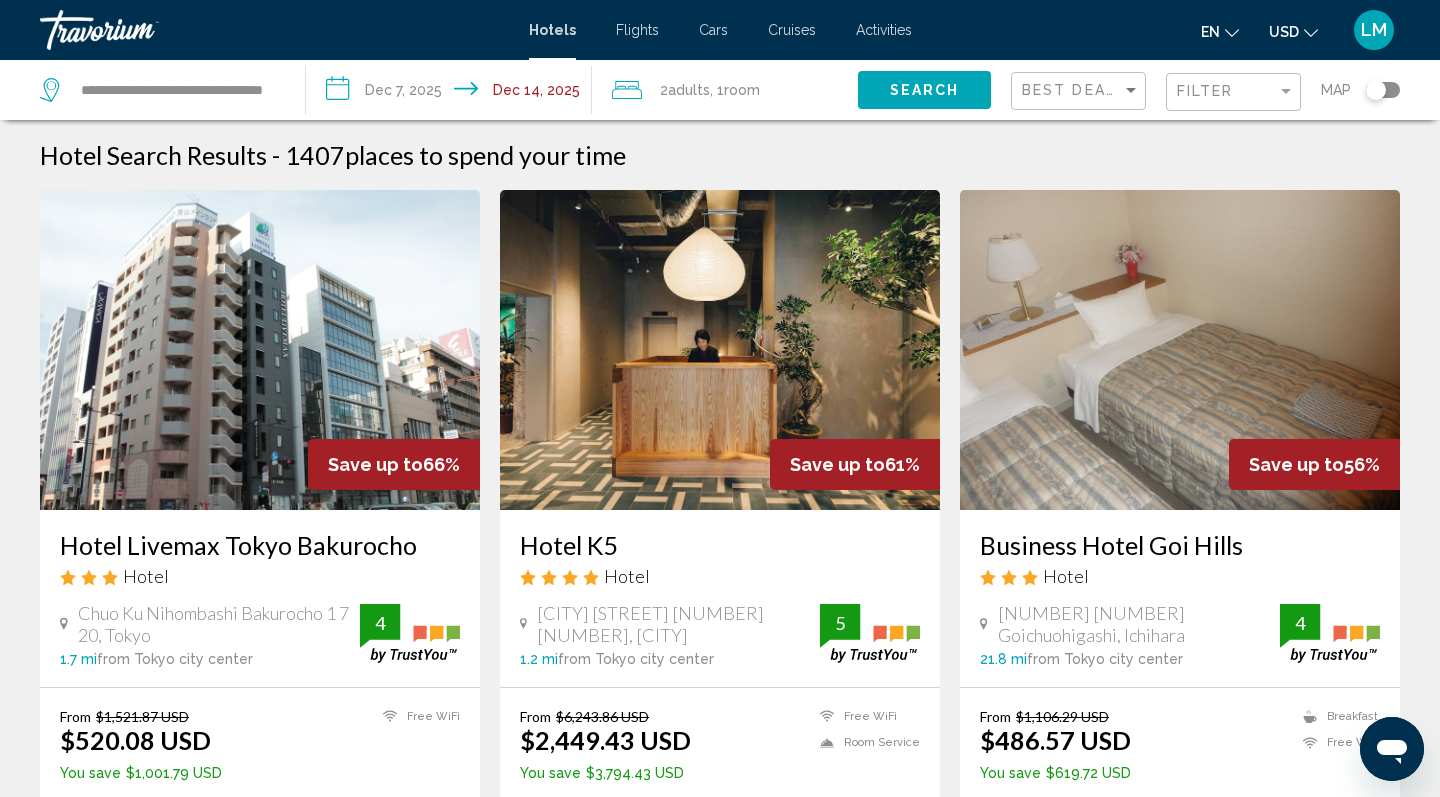 click on "**********" at bounding box center (453, 93) 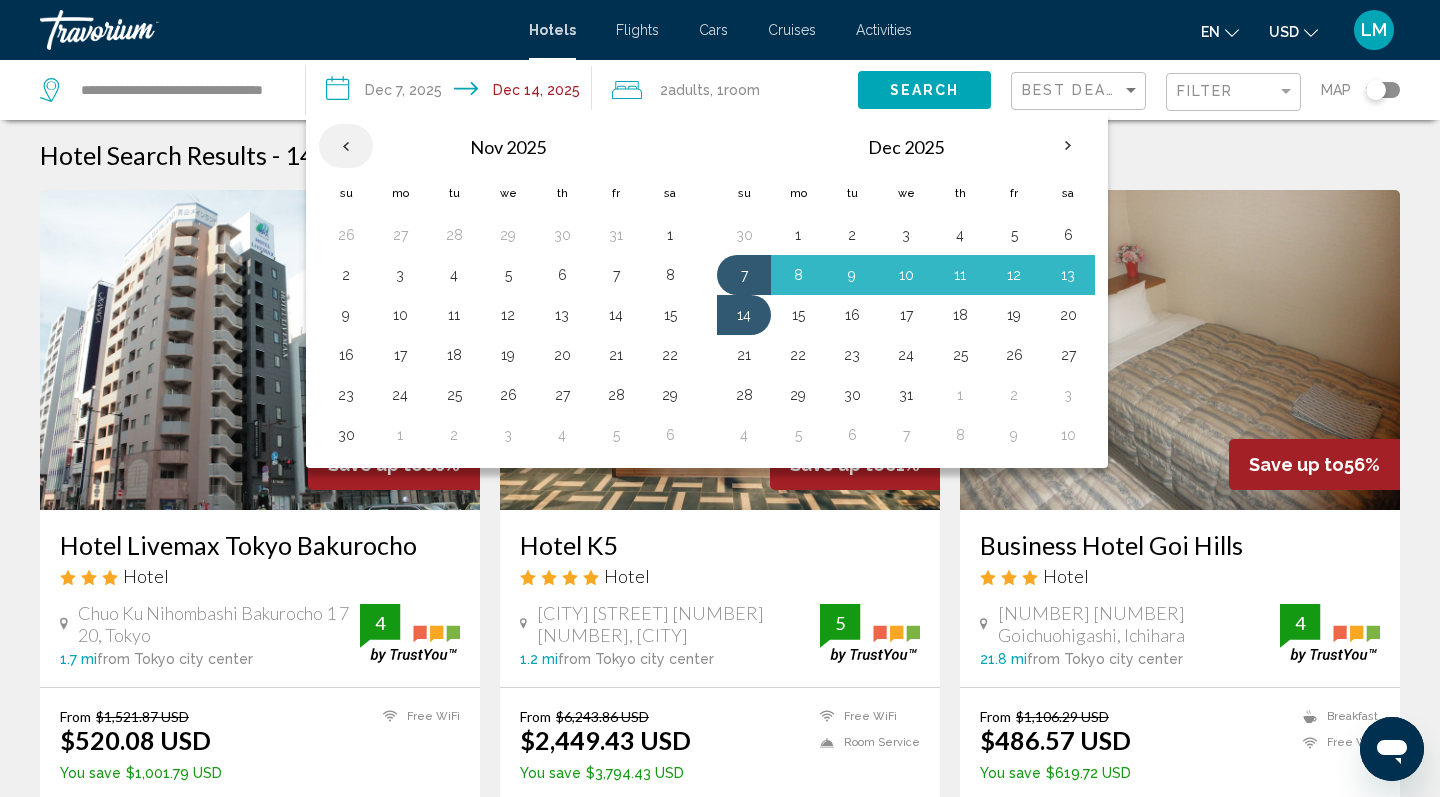 click at bounding box center [346, 146] 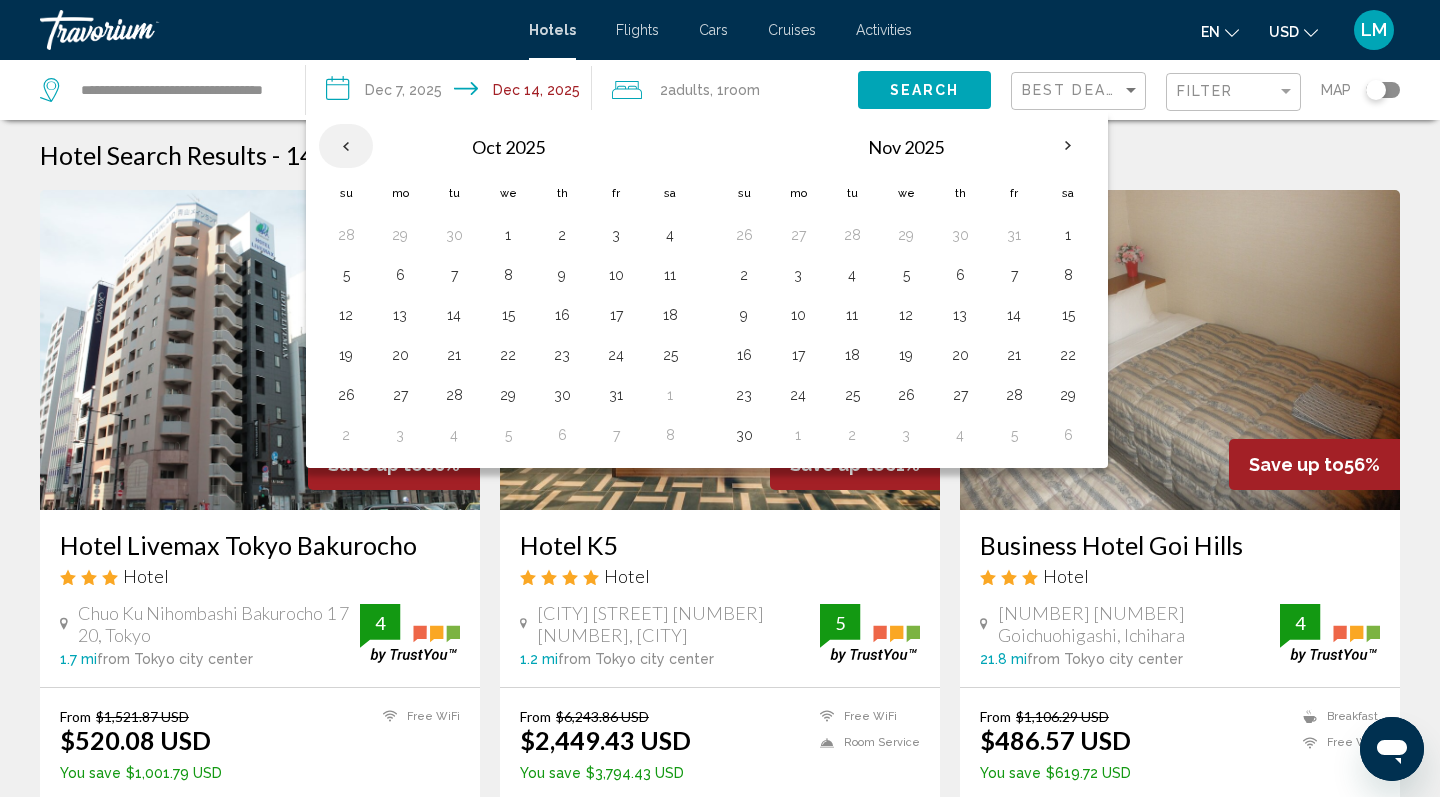 click at bounding box center [346, 146] 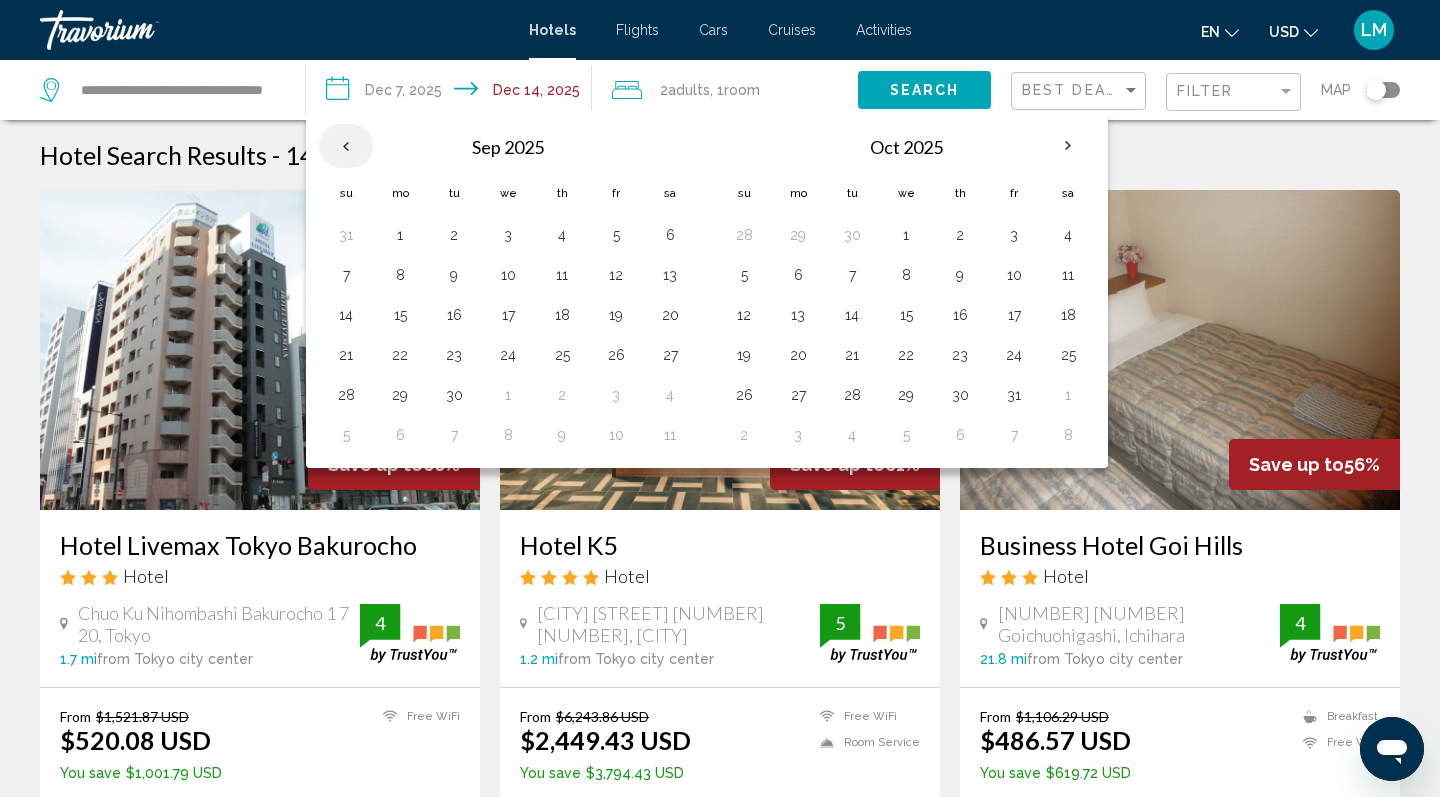 click at bounding box center (346, 146) 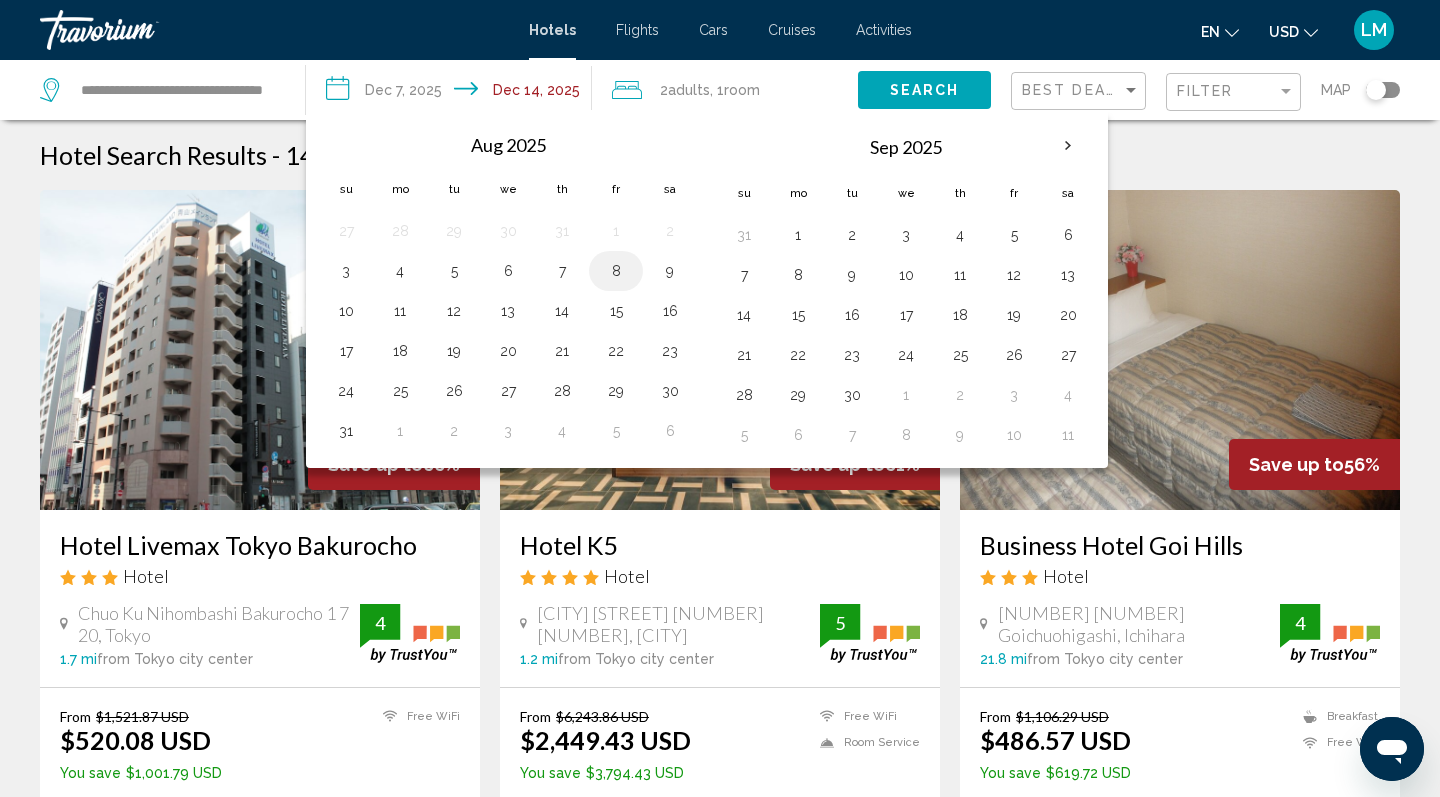 click on "8" at bounding box center (616, 271) 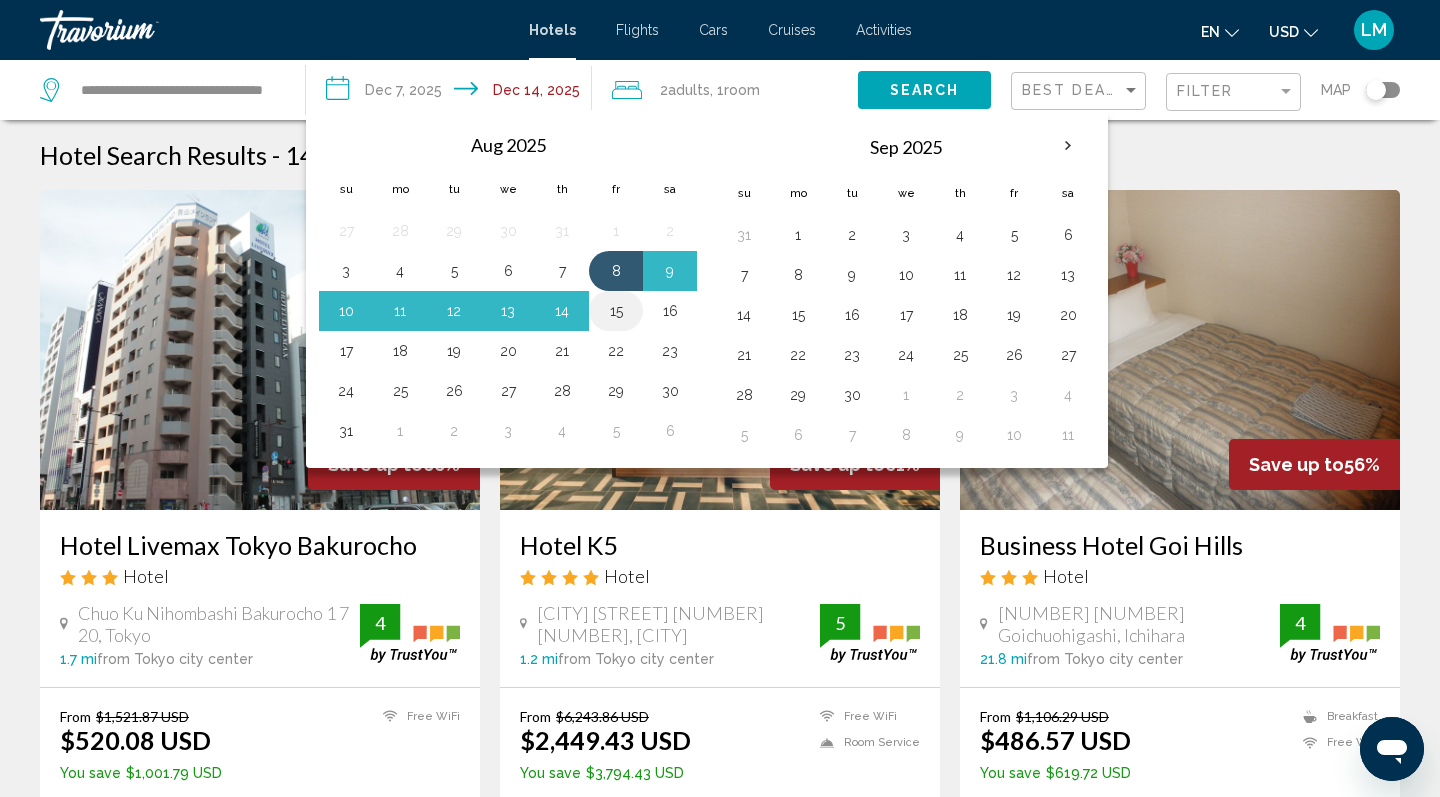 click on "15" at bounding box center (616, 311) 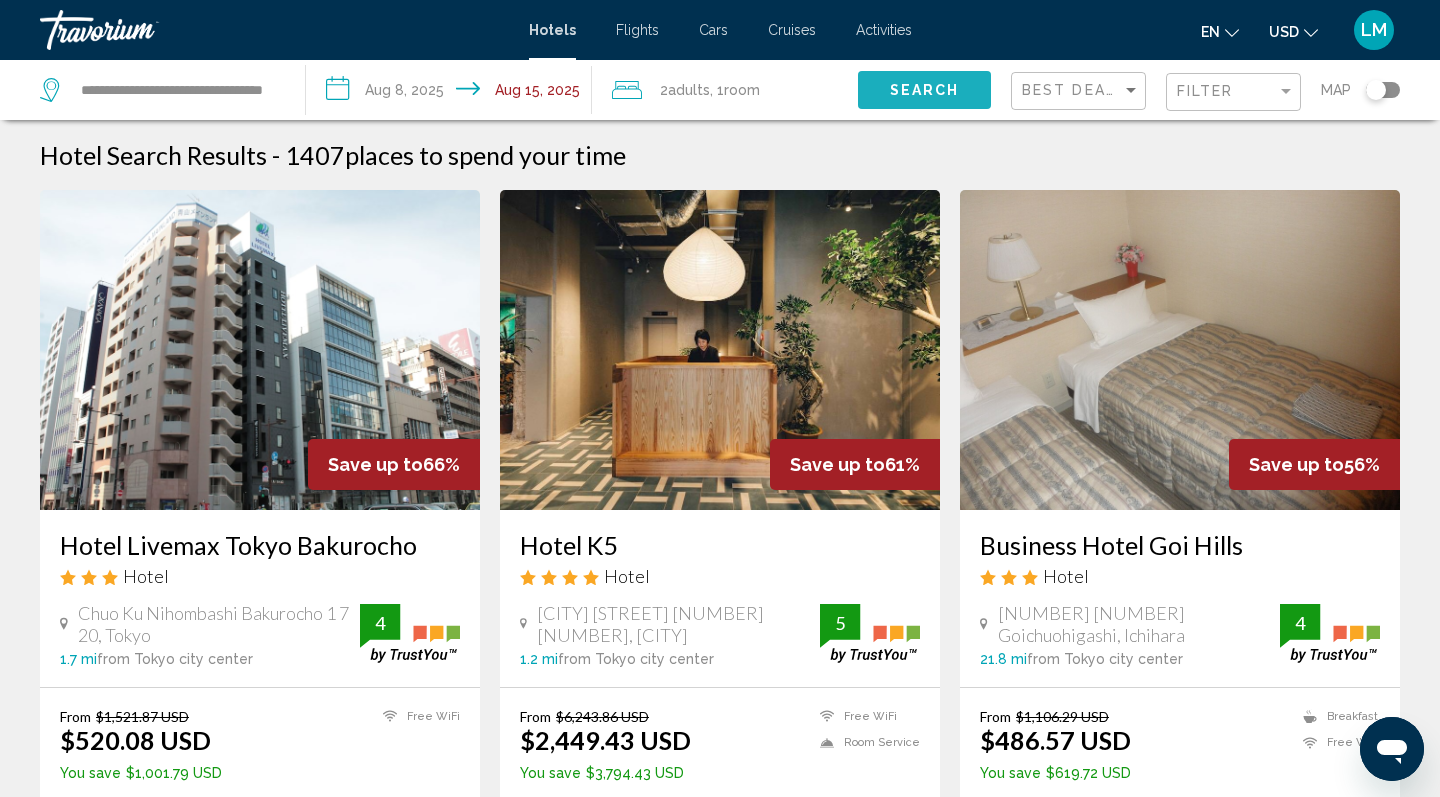 click on "Search" 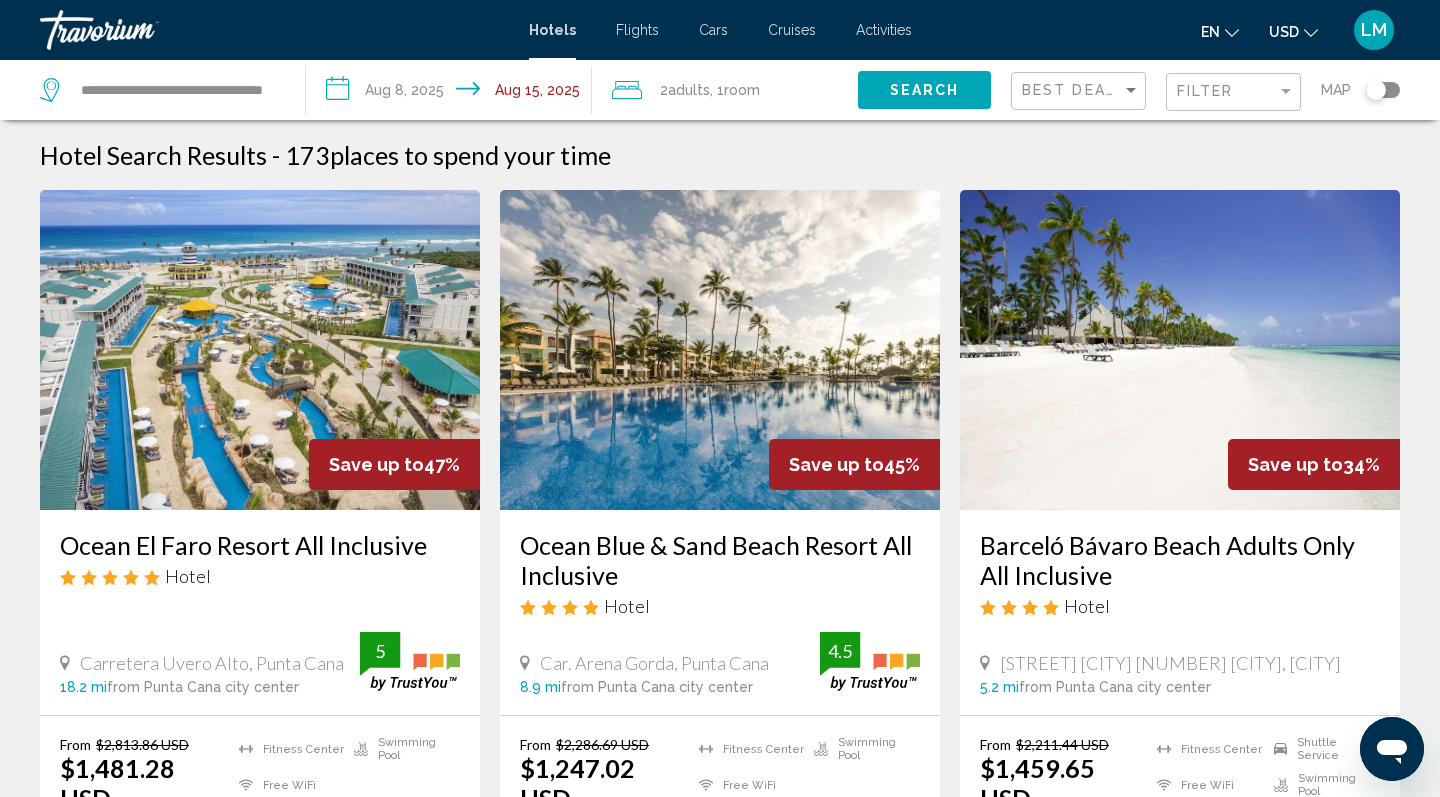 scroll, scrollTop: 0, scrollLeft: 0, axis: both 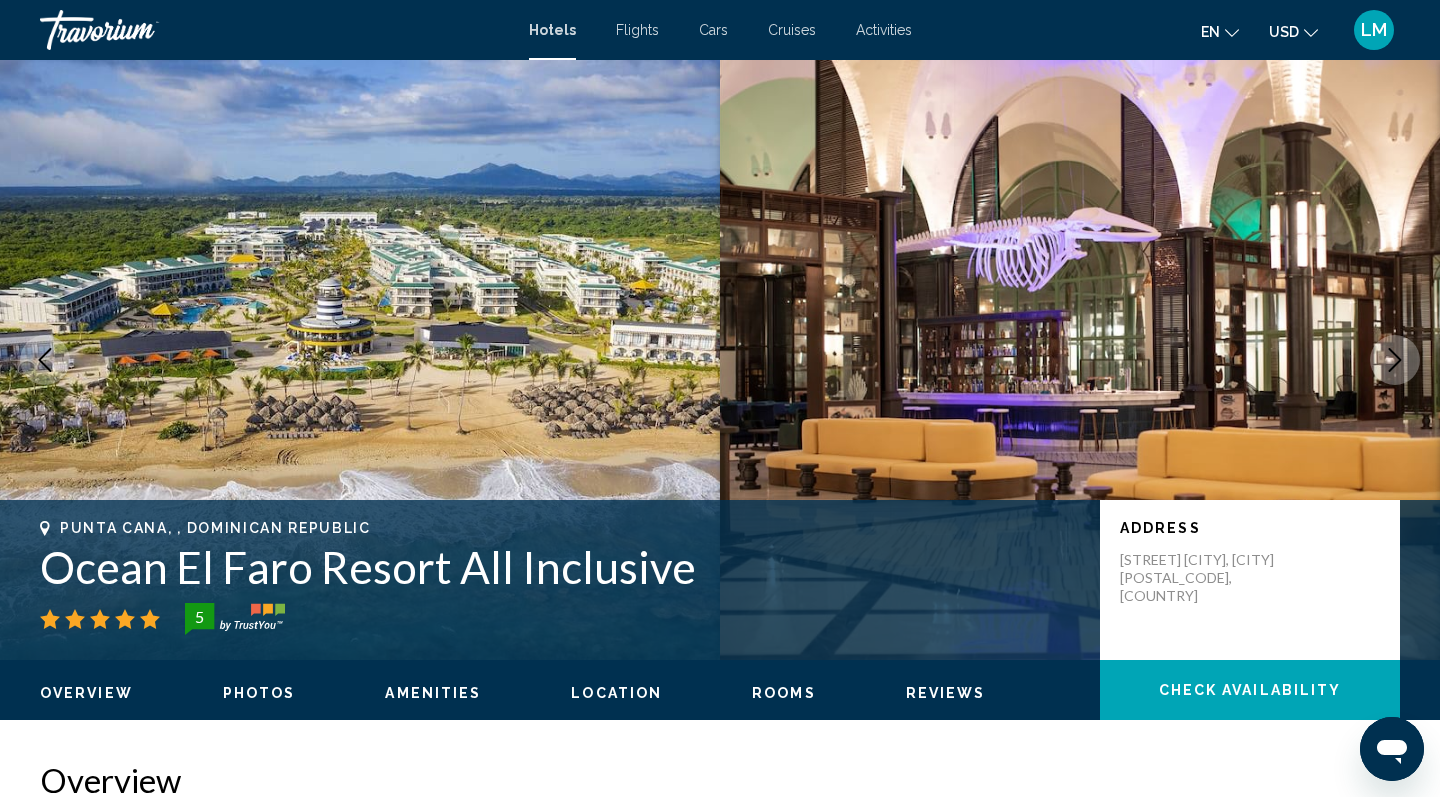 click at bounding box center (360, 360) 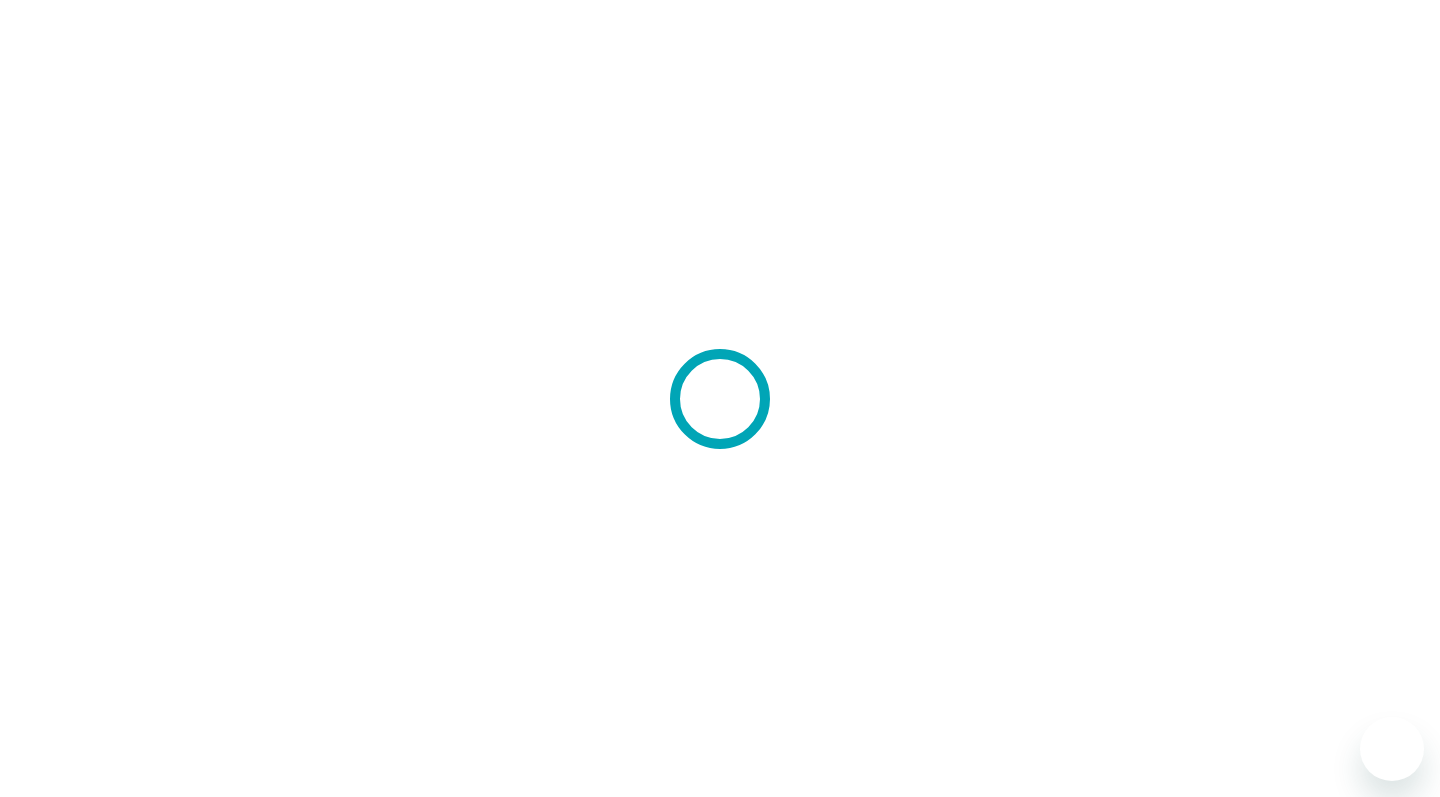 scroll, scrollTop: 0, scrollLeft: 0, axis: both 